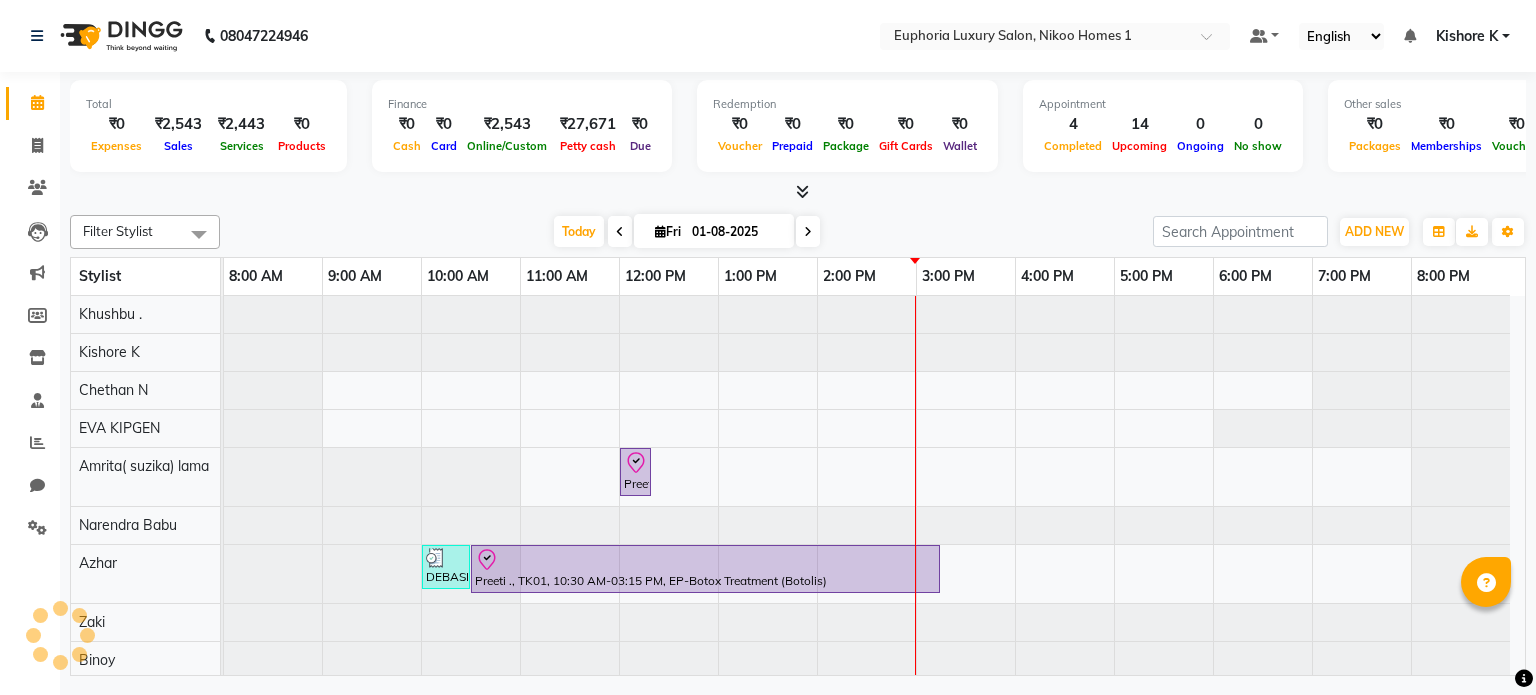 scroll, scrollTop: 0, scrollLeft: 0, axis: both 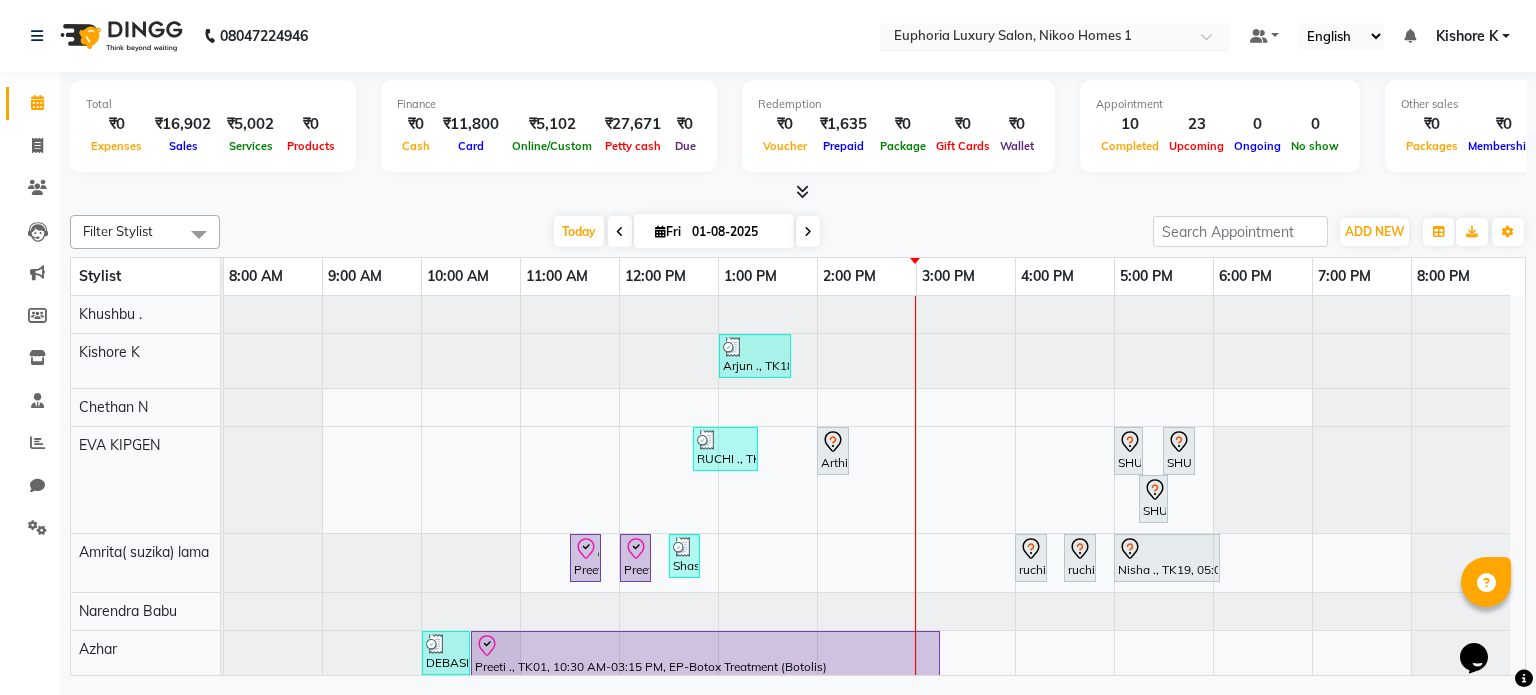click at bounding box center [1035, 38] 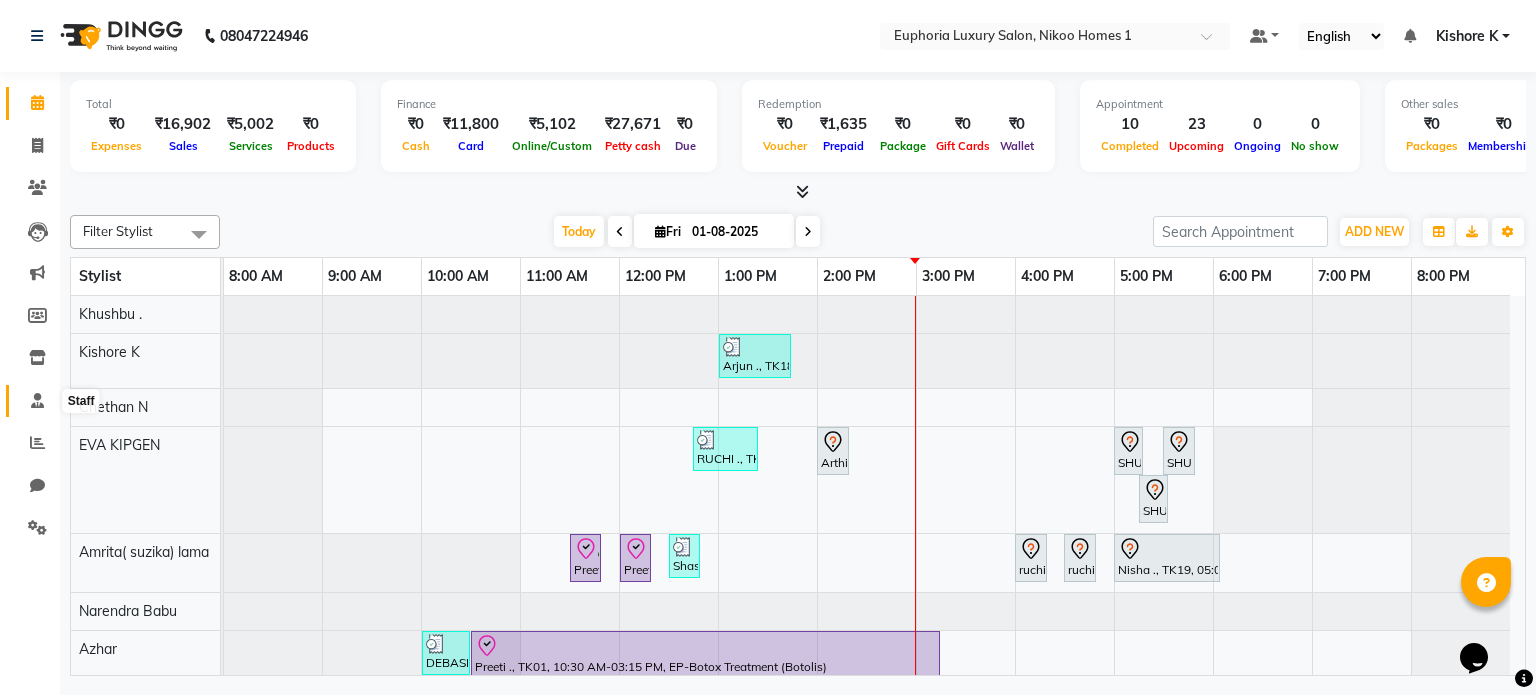 click 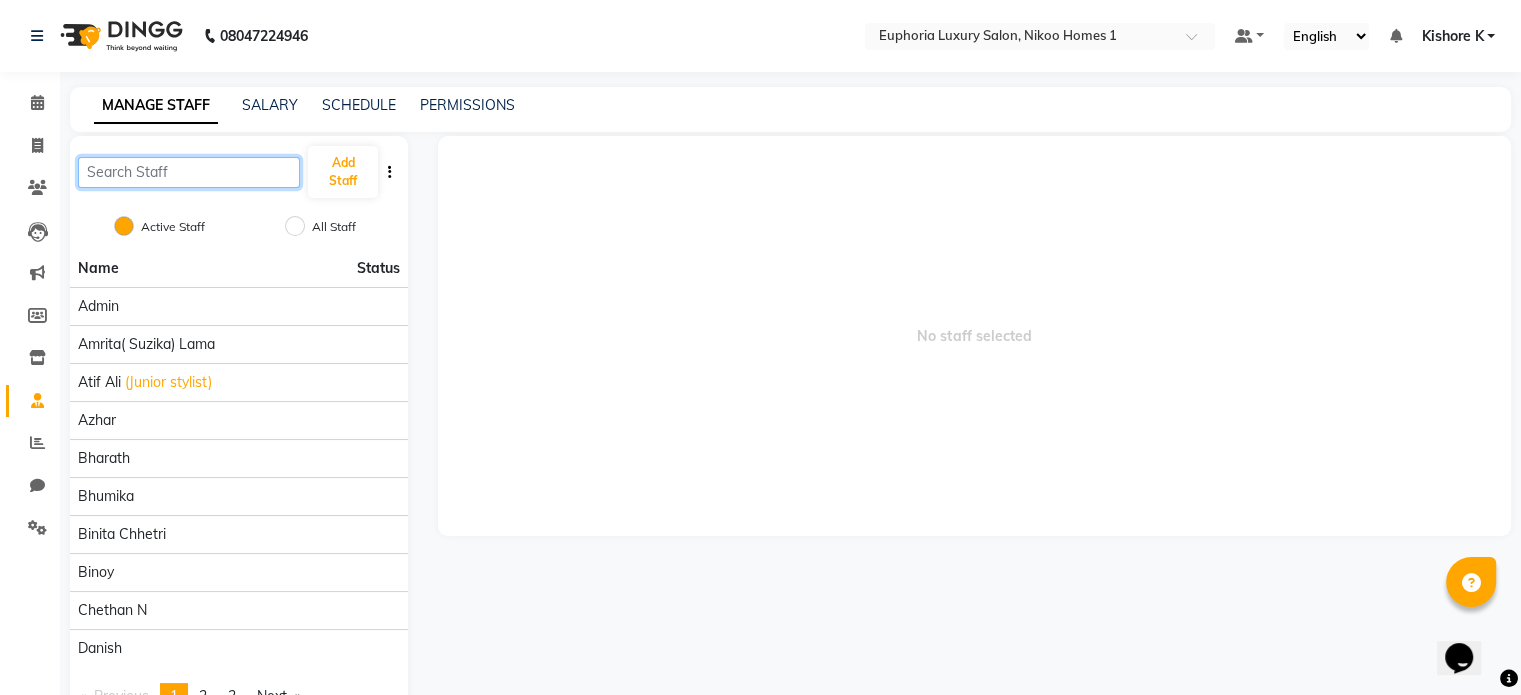 click 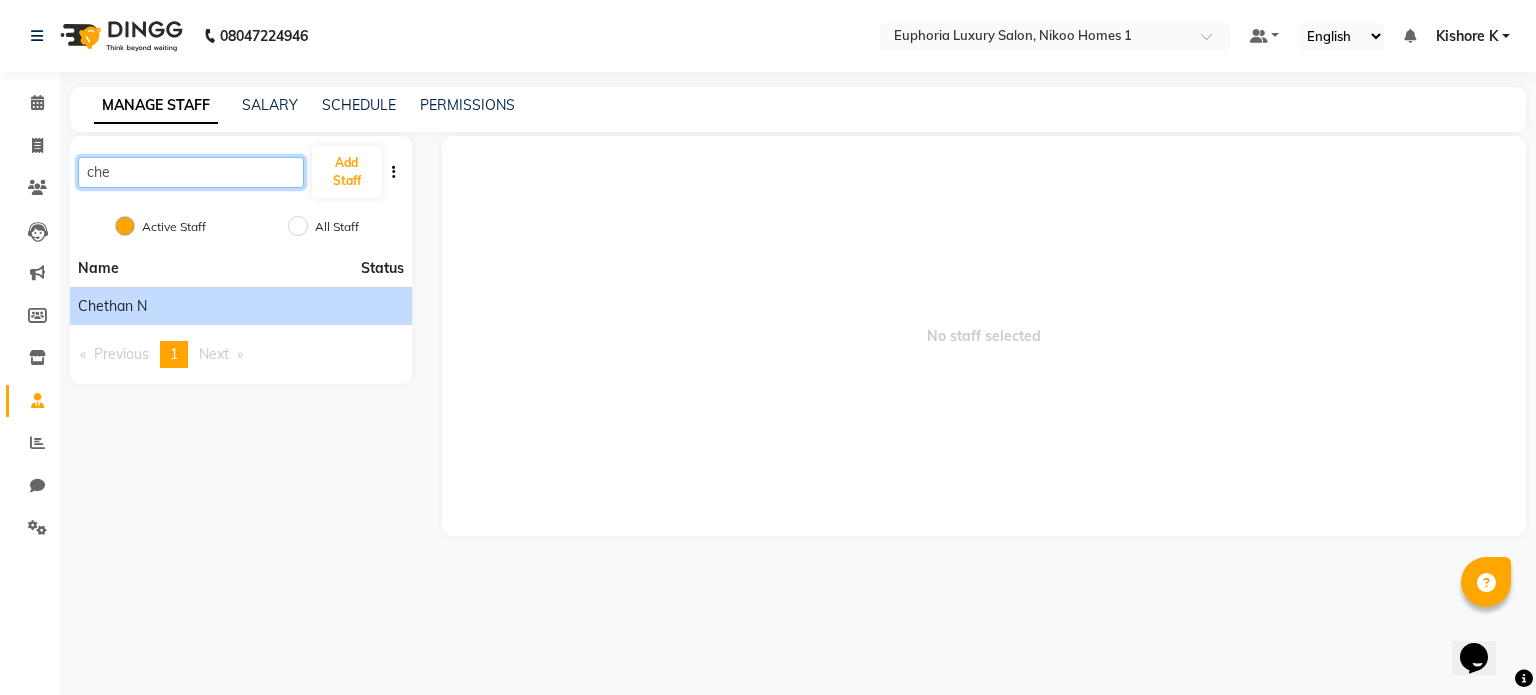 type on "che" 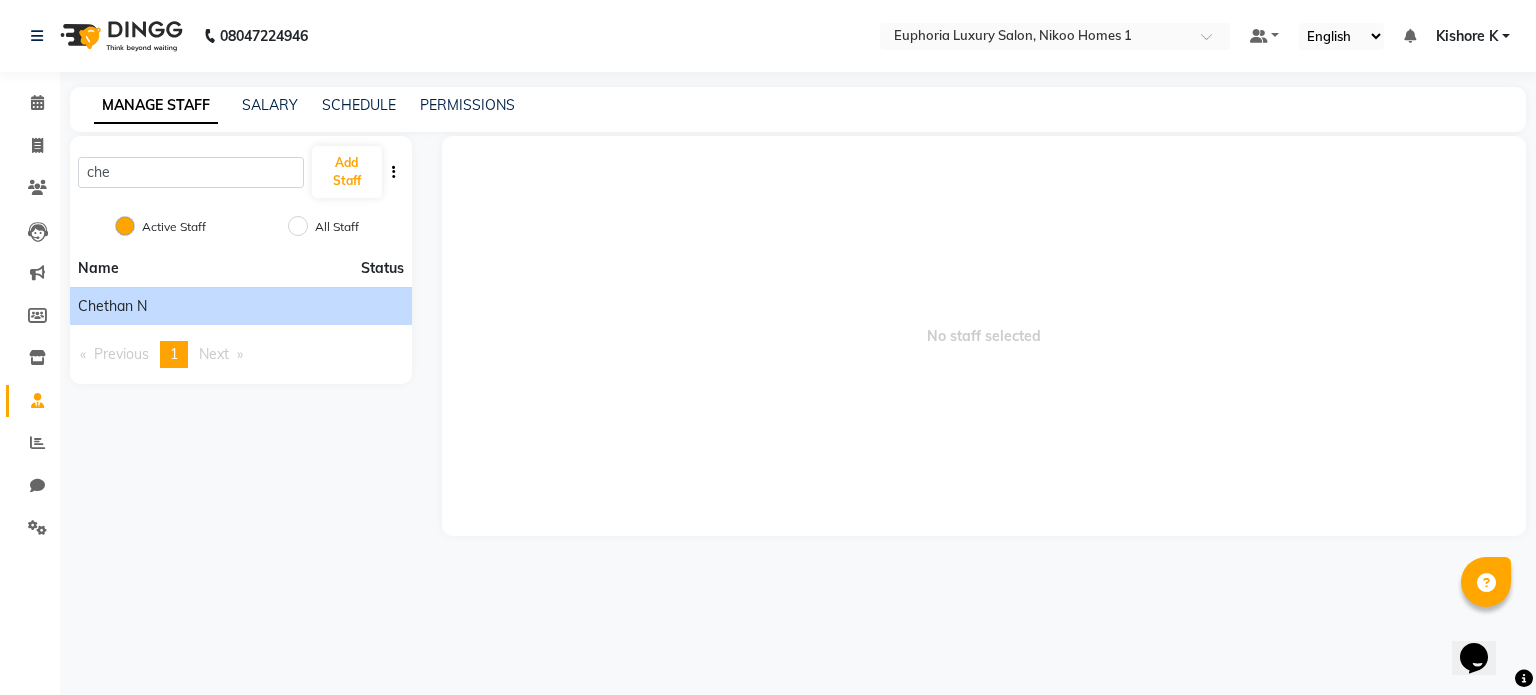 click on "Chethan N" 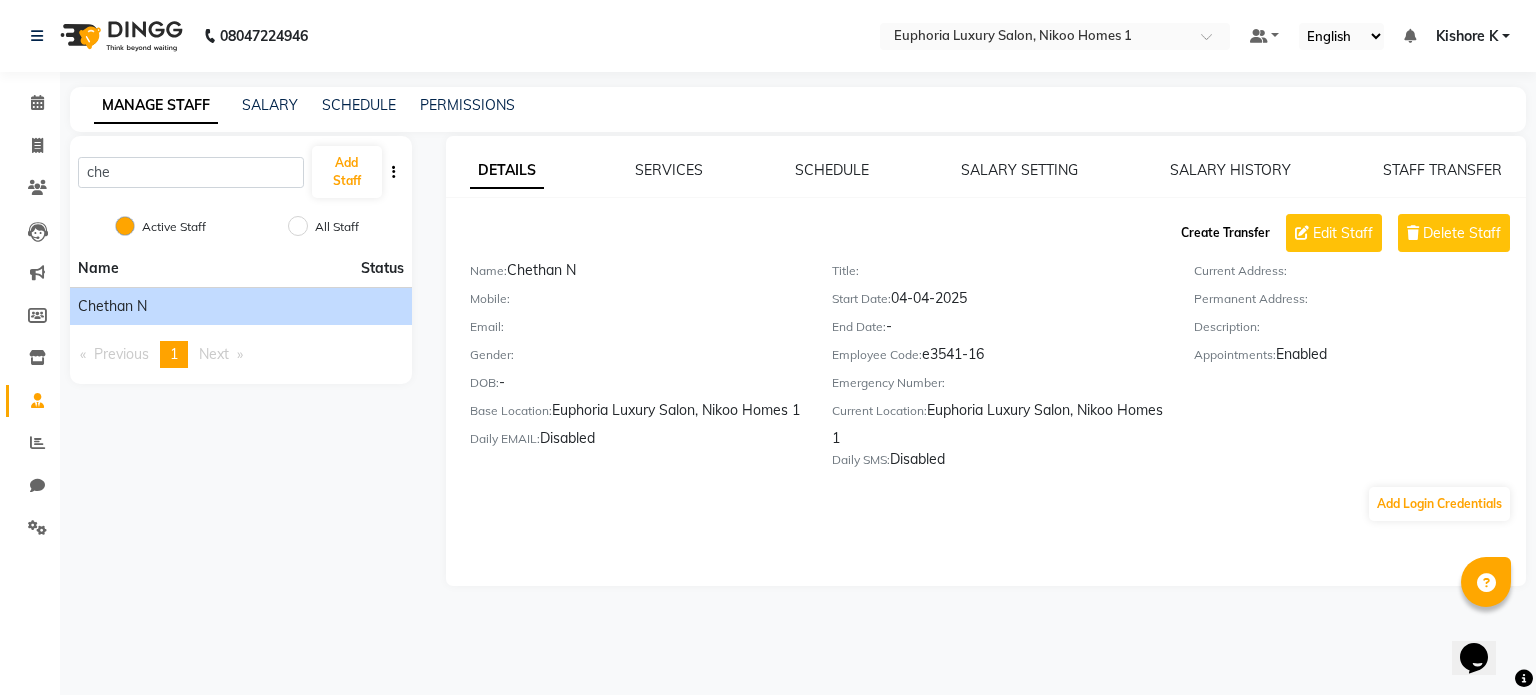 click on "Create Transfer" 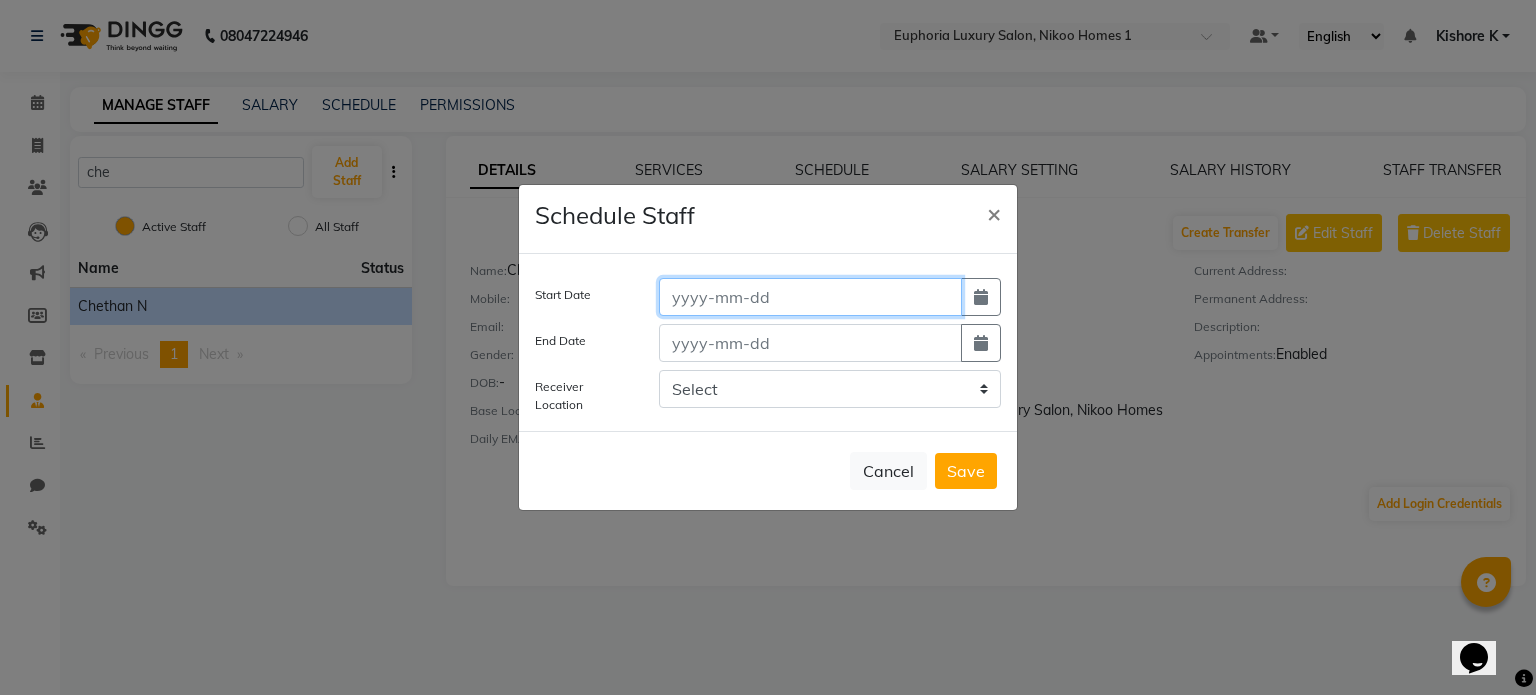 click 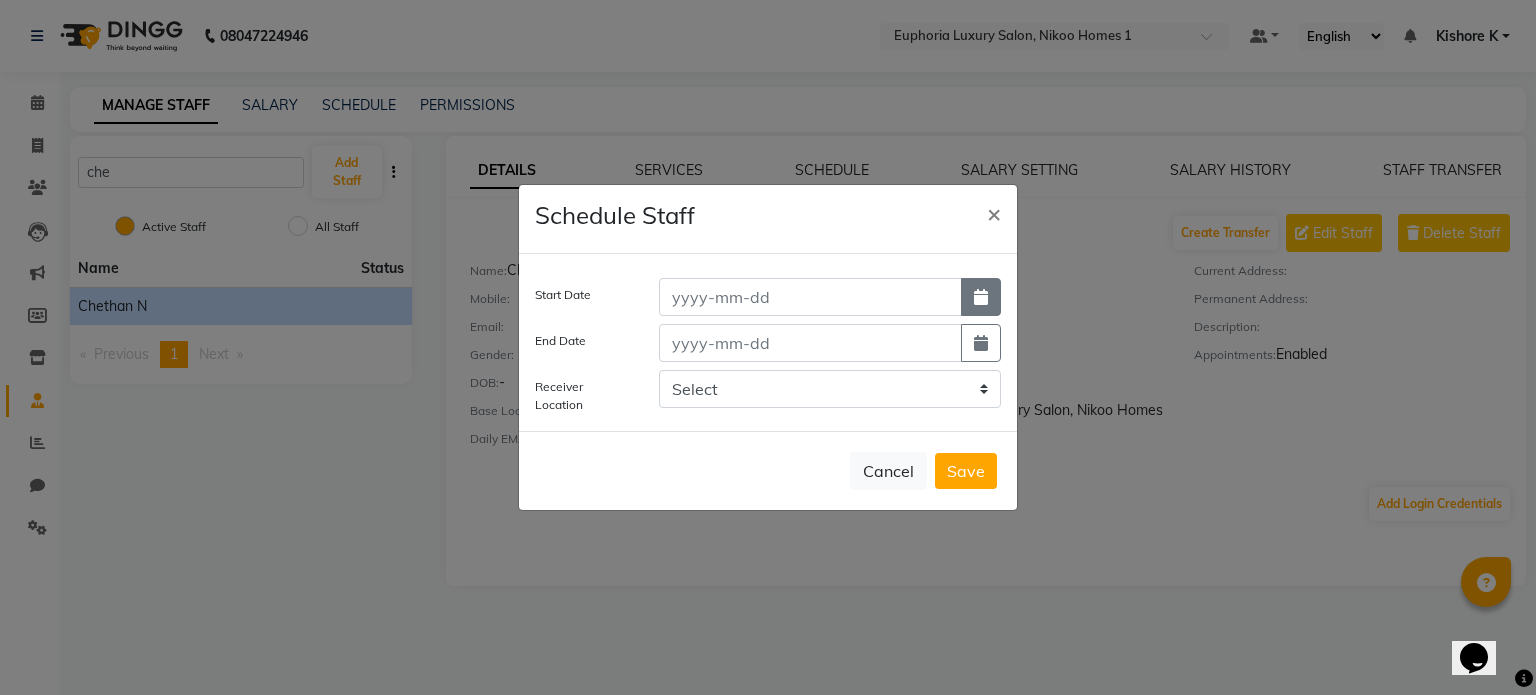 click 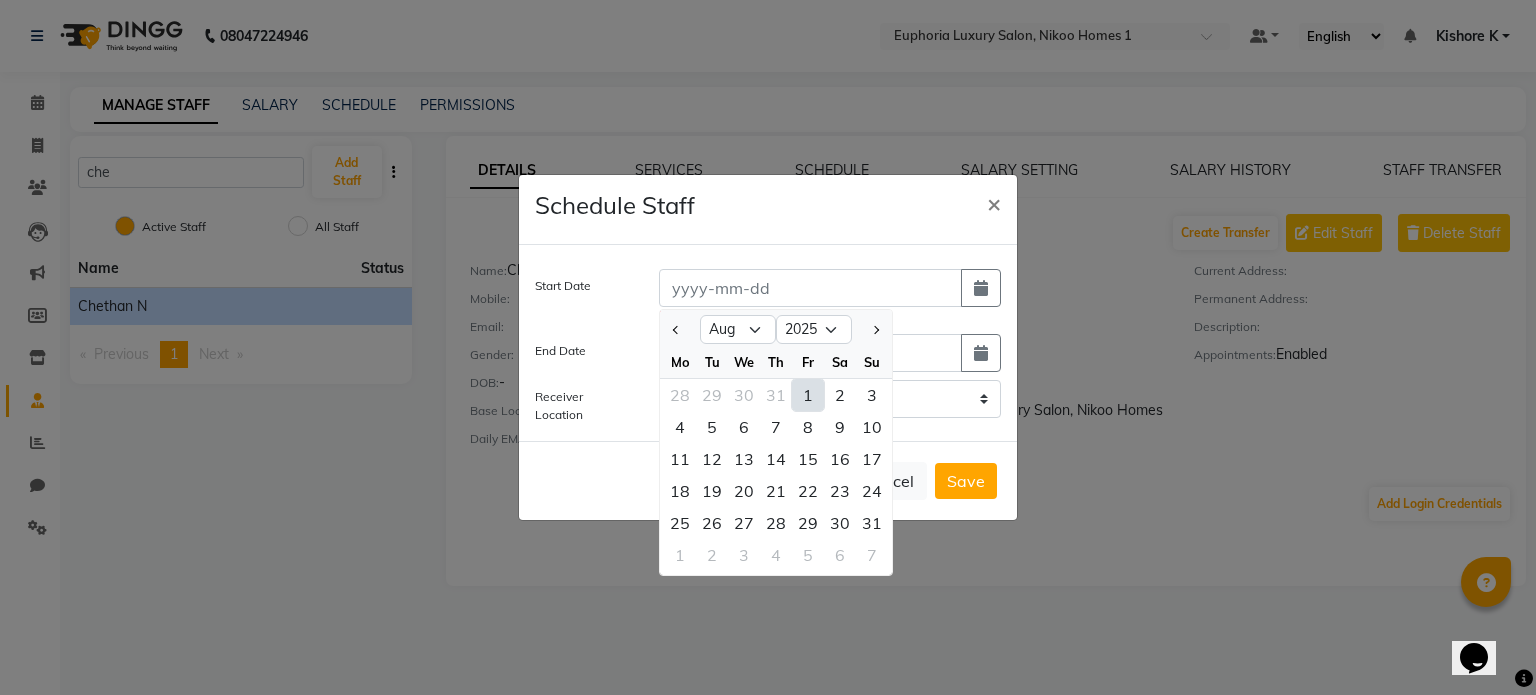 click on "1" 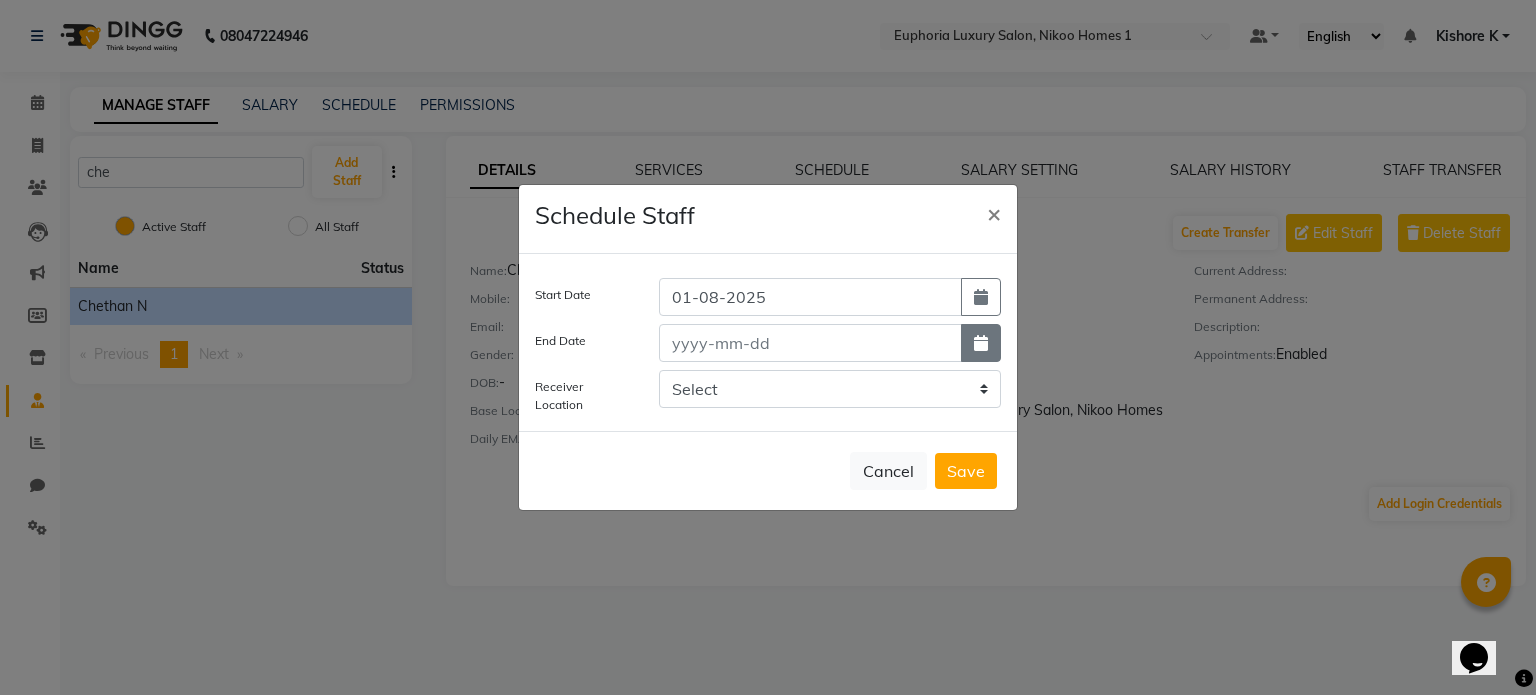 click 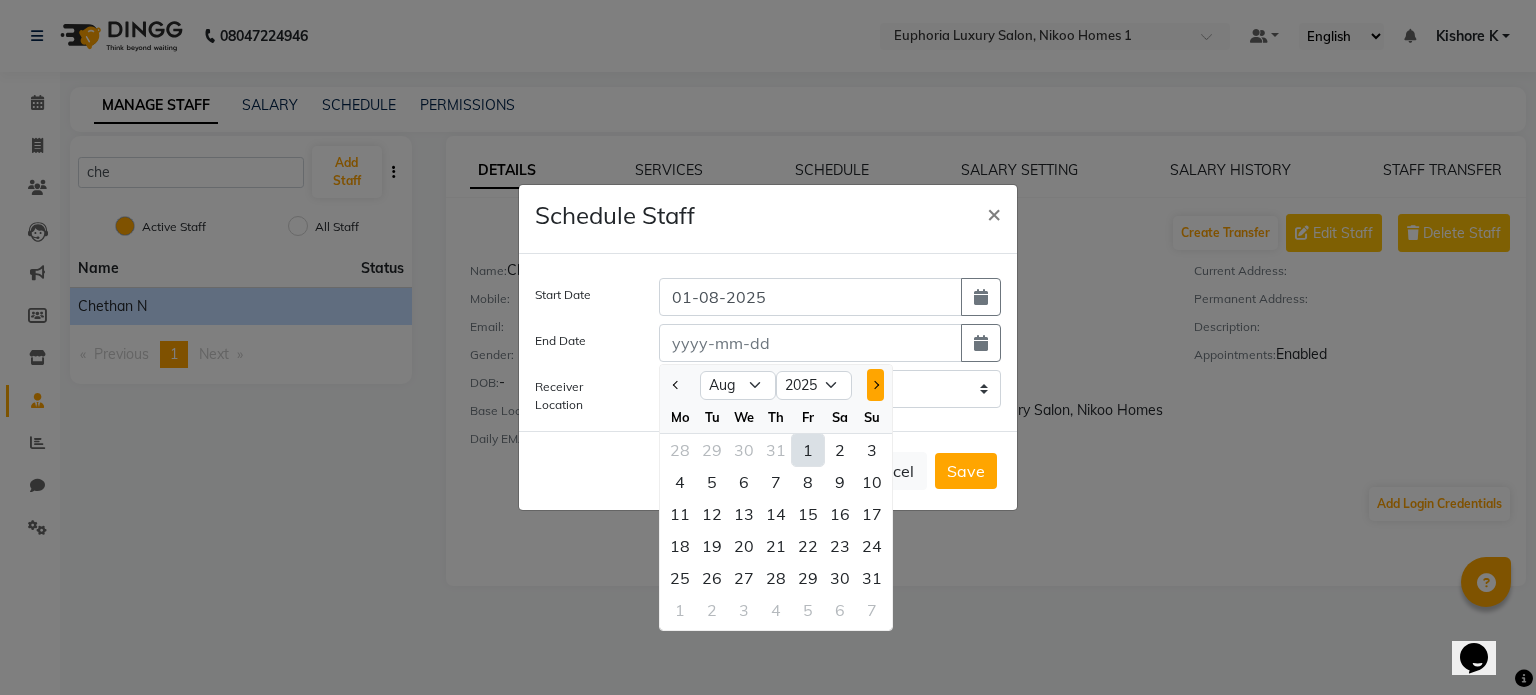click 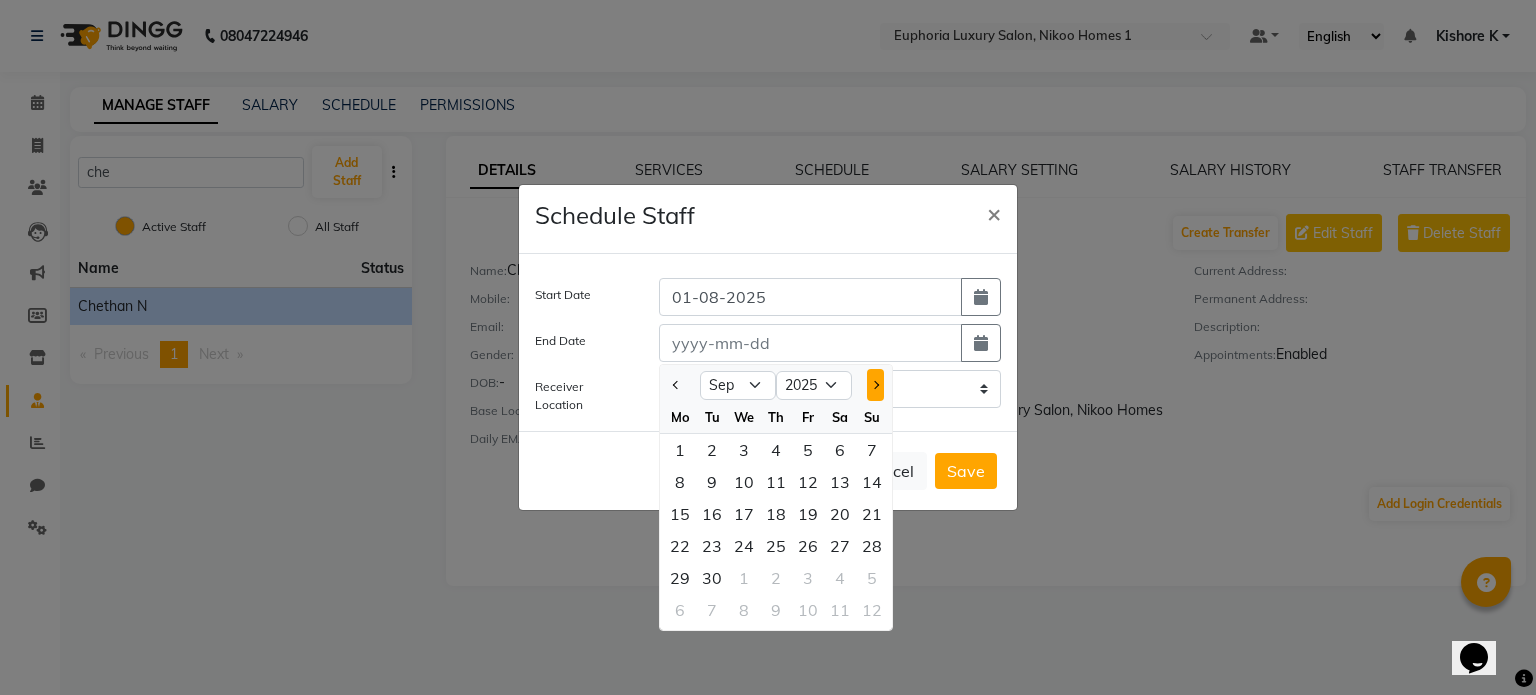 click 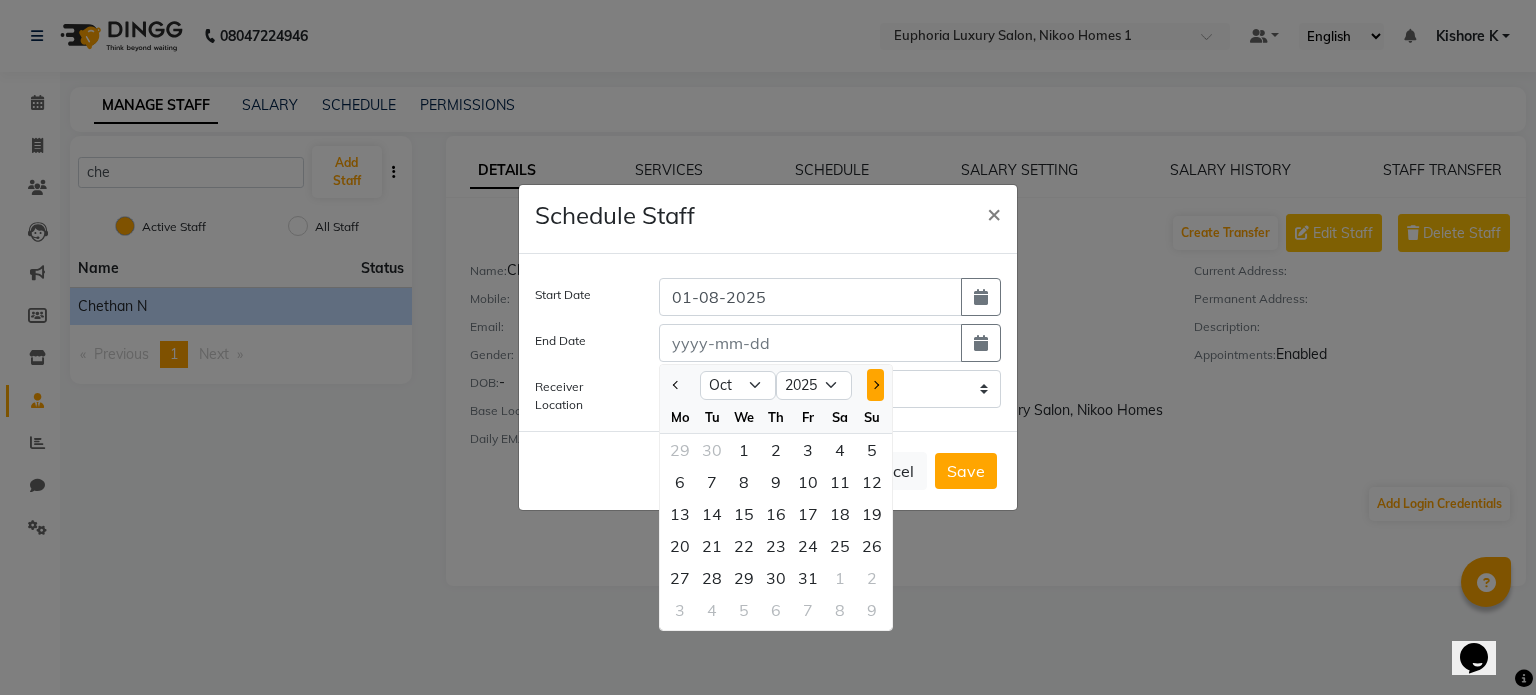 click 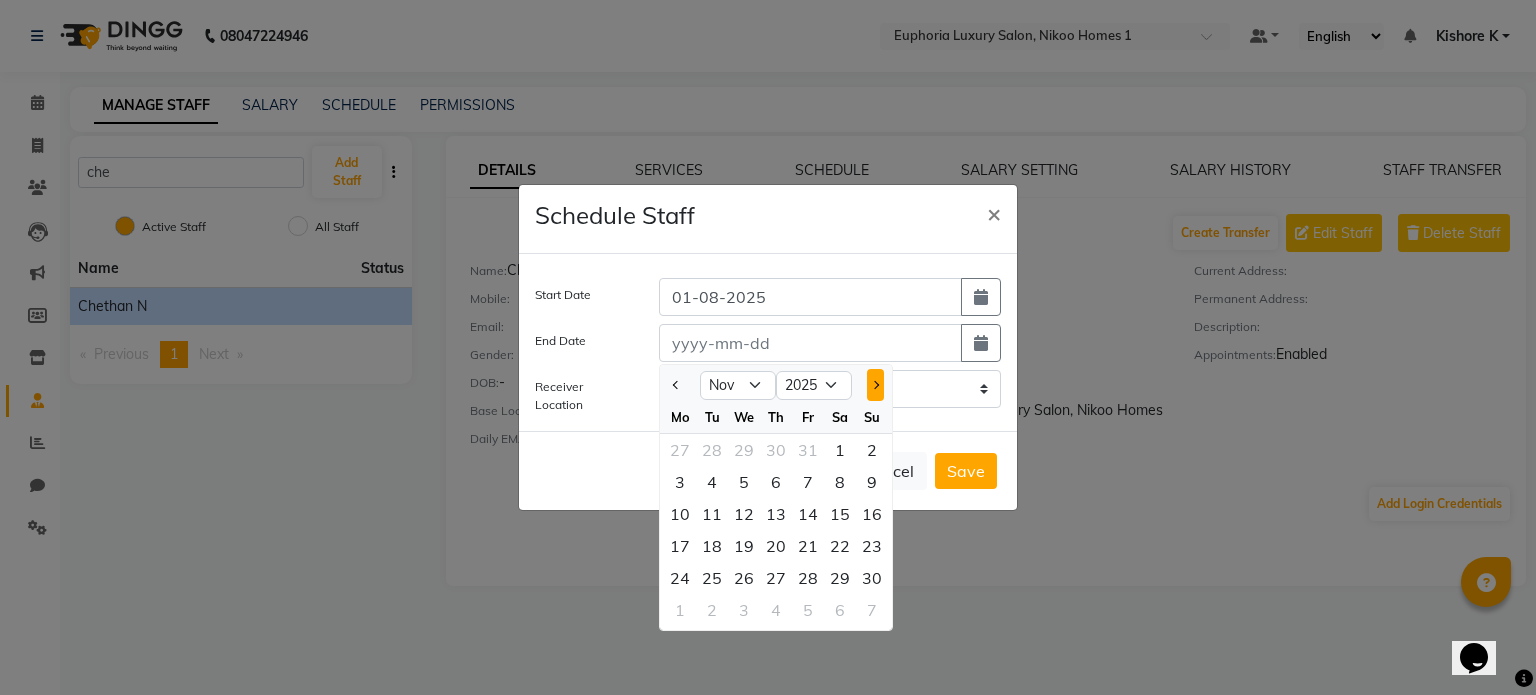click 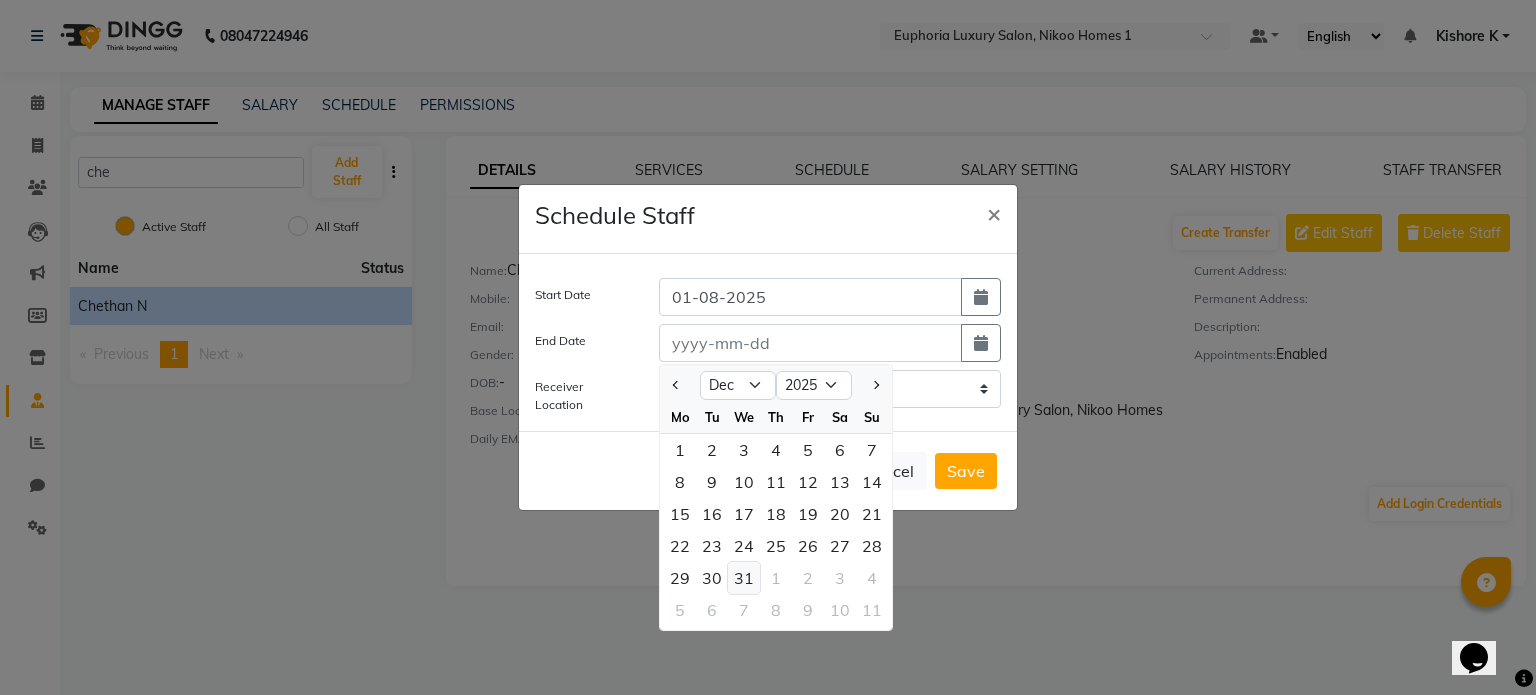 click on "31" 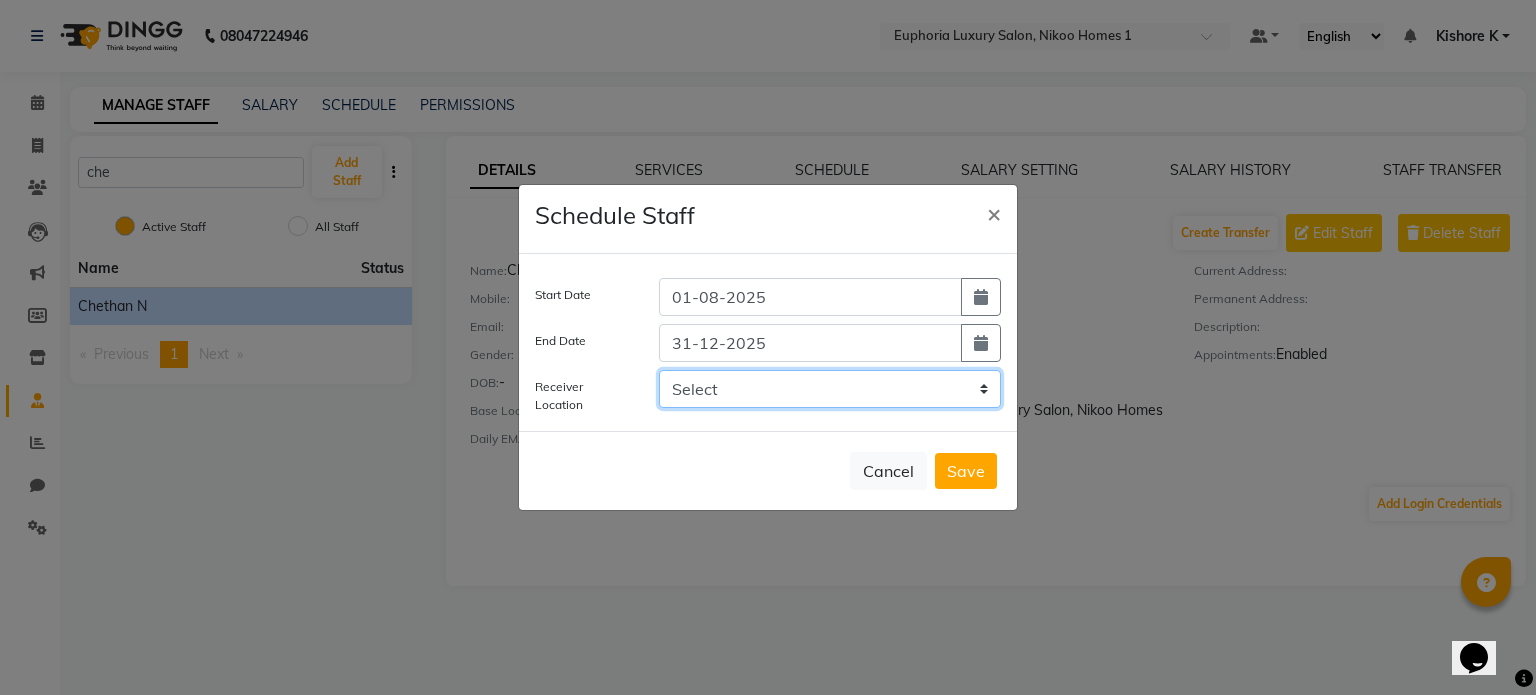 click on "Select Euphoria Premium, Hennur Road" 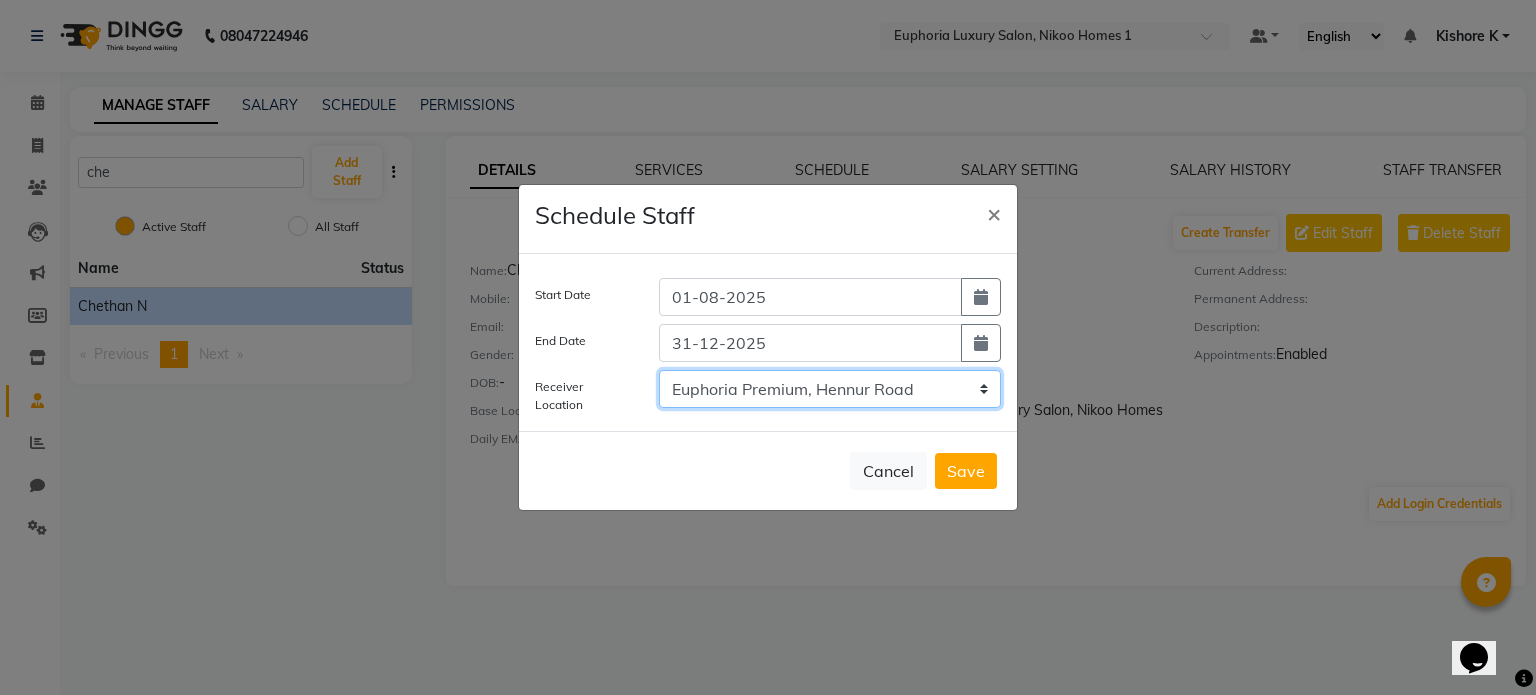 click on "Select Euphoria Premium, Hennur Road" 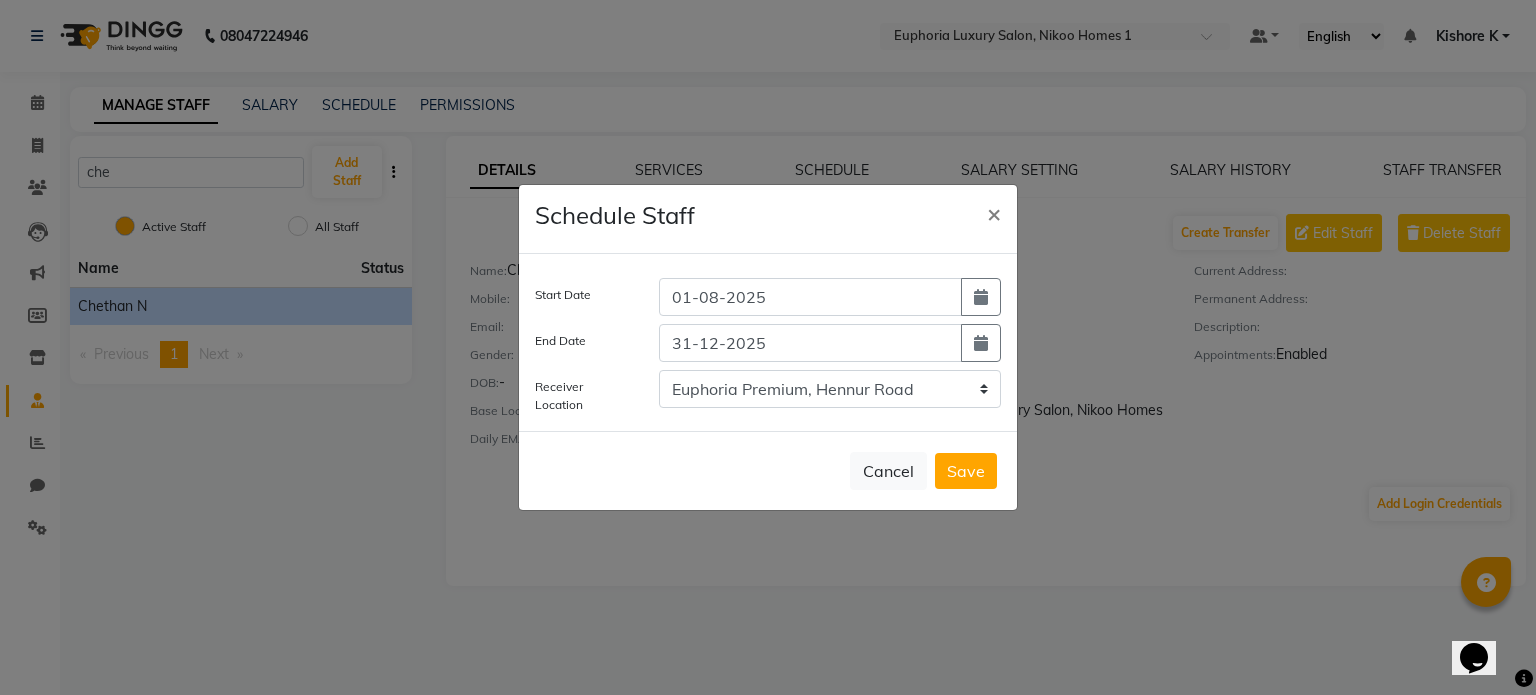 click on "Save" 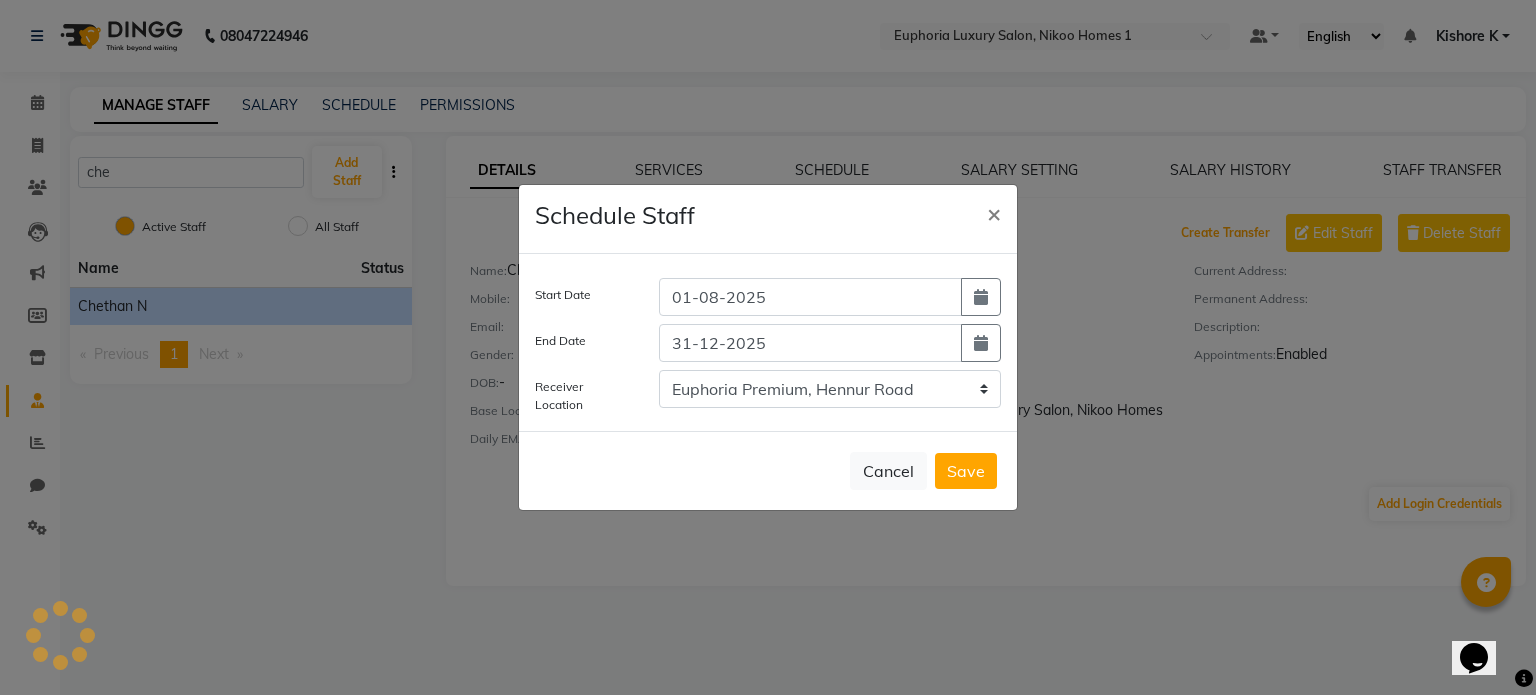 type 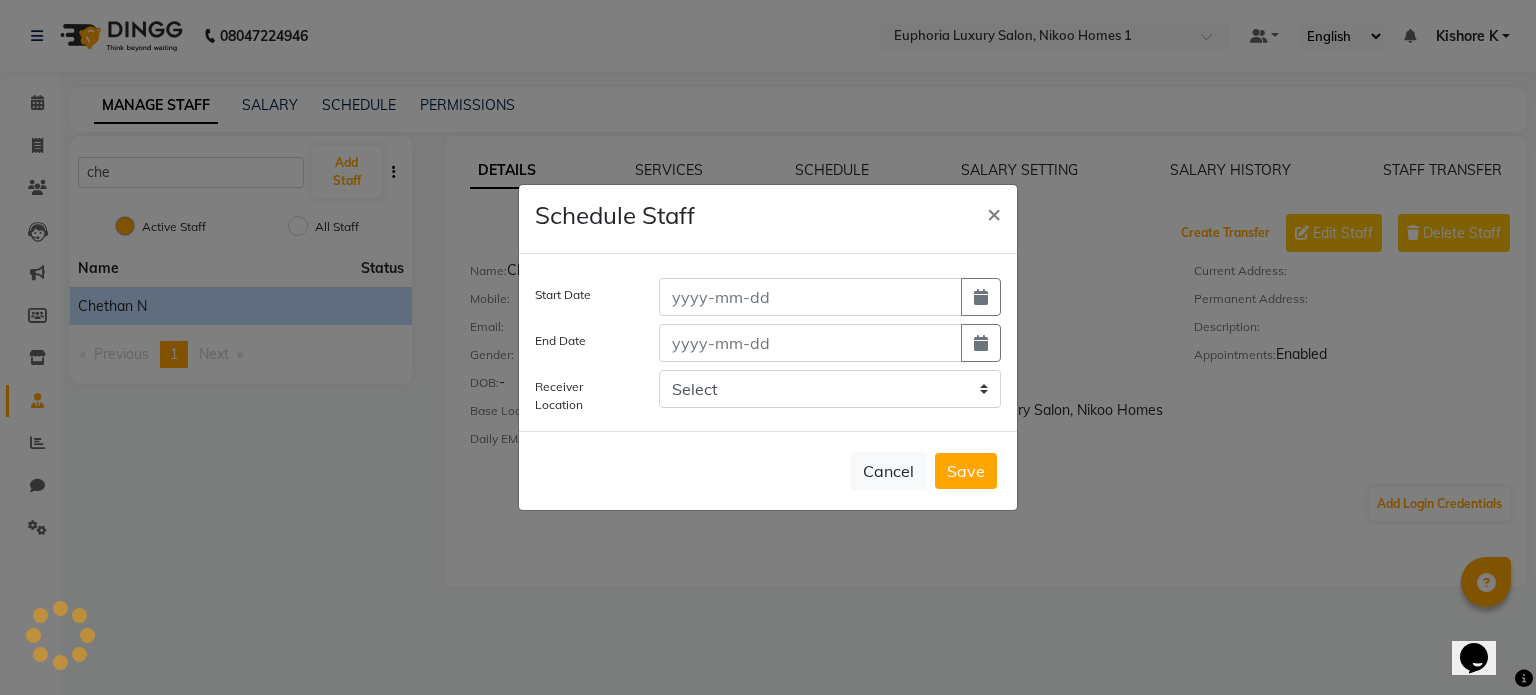 select 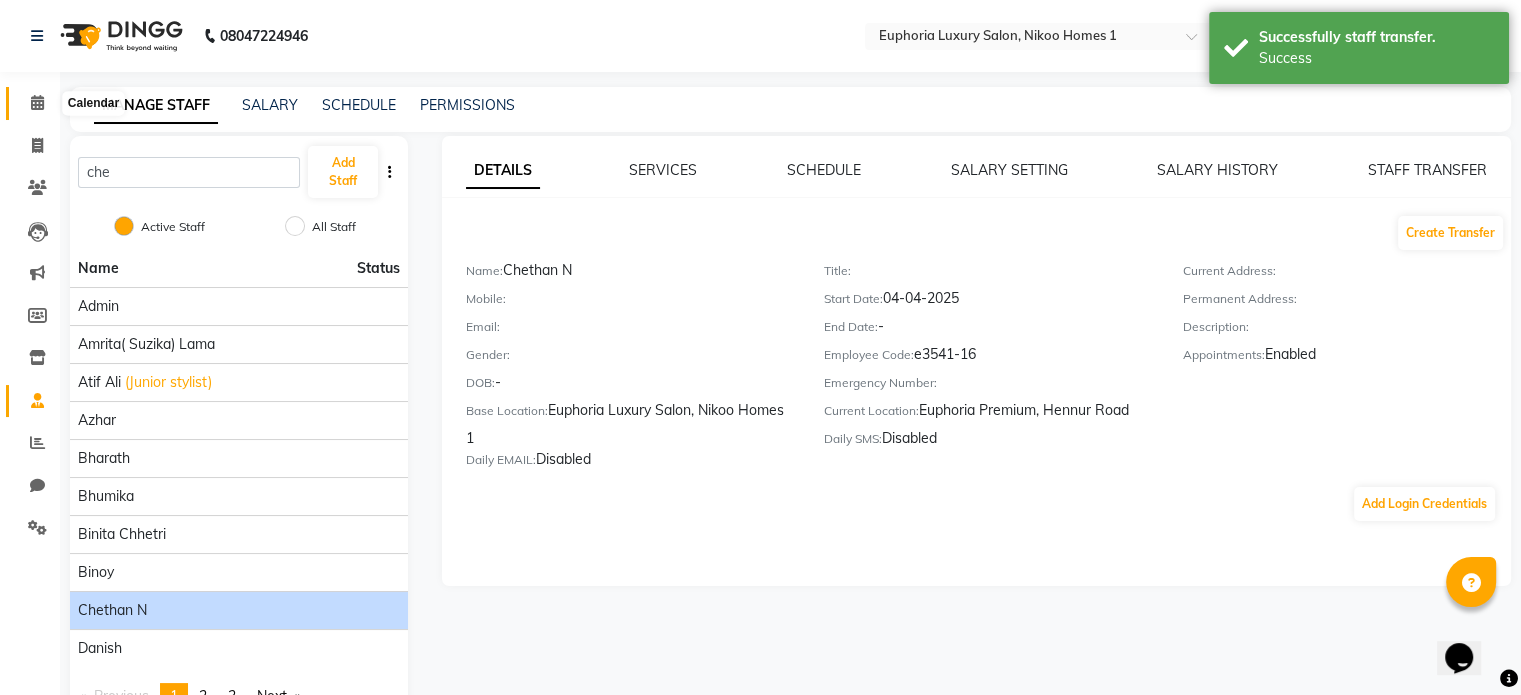 click 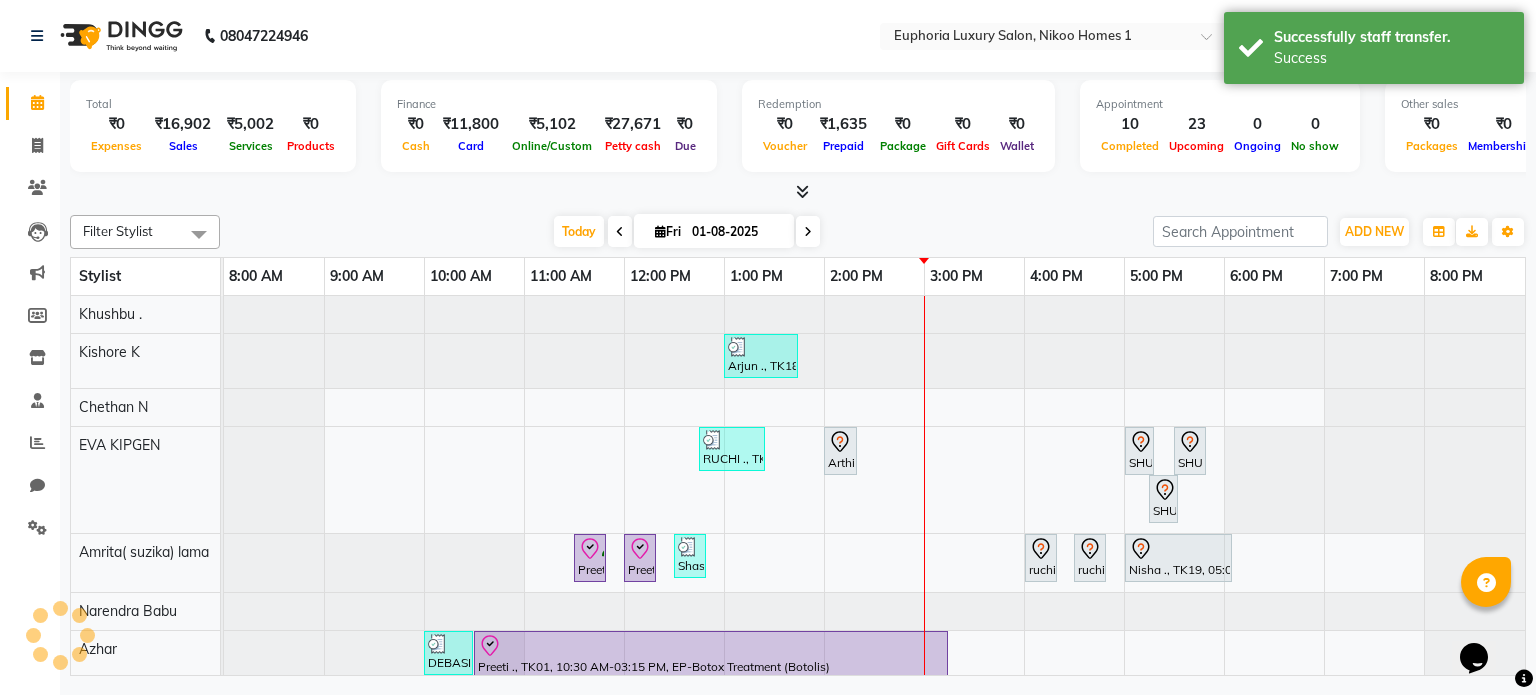 scroll, scrollTop: 0, scrollLeft: 0, axis: both 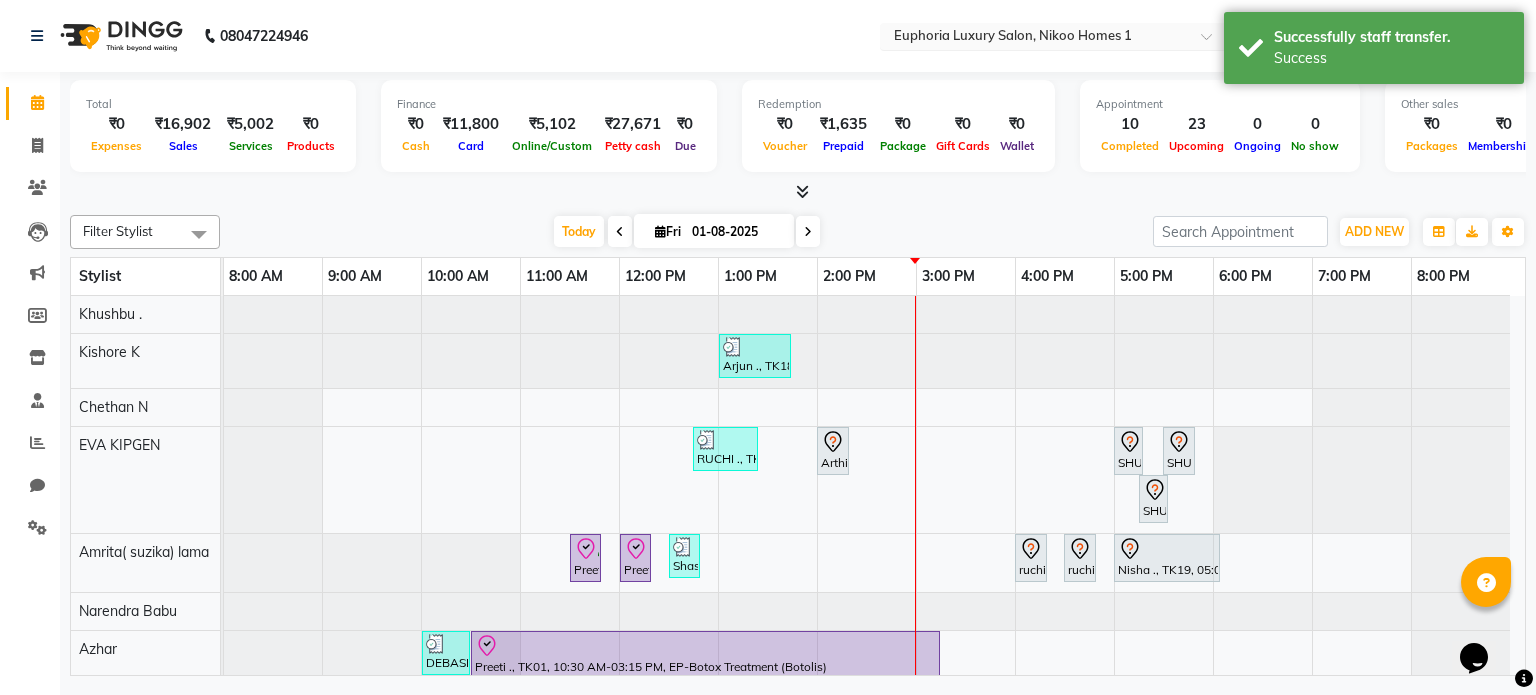 click at bounding box center [1035, 38] 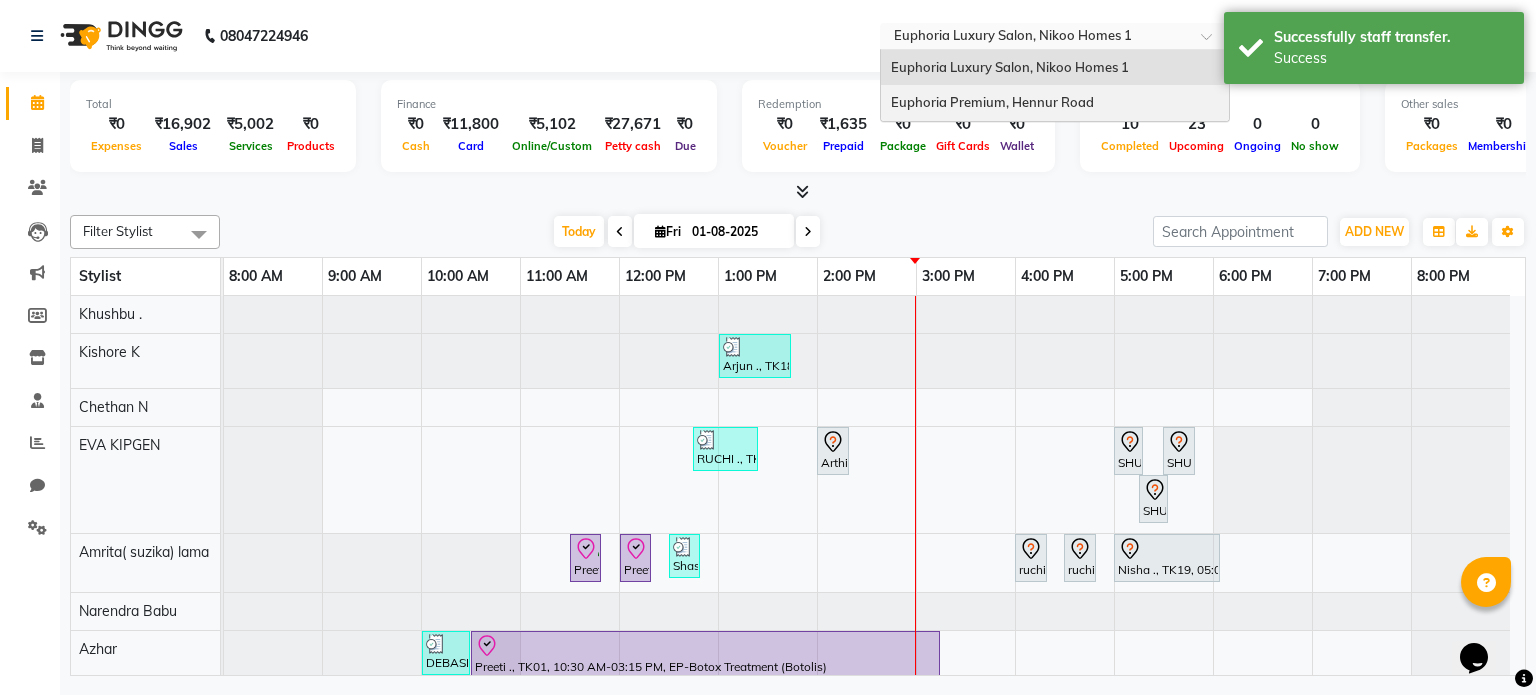 click on "Euphoria Premium, Hennur Road" at bounding box center (1055, 103) 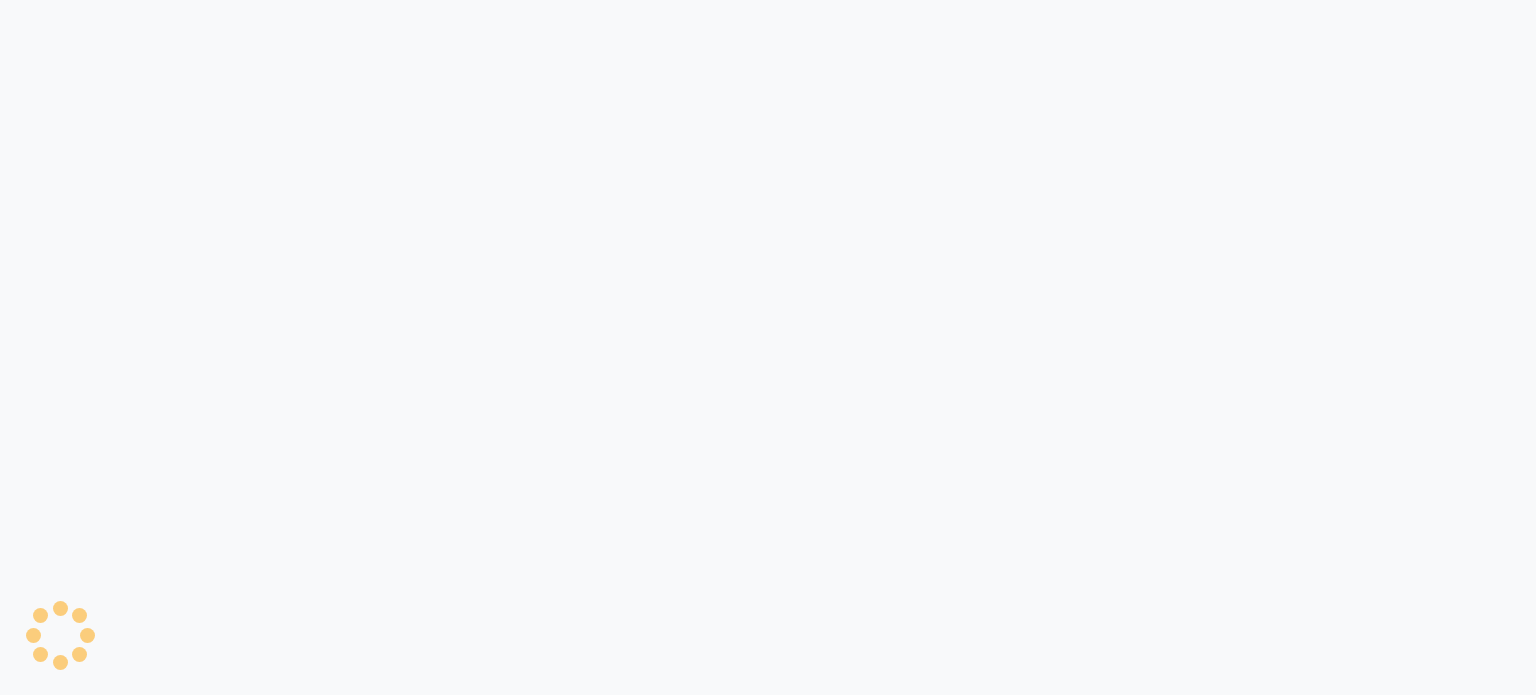 scroll, scrollTop: 0, scrollLeft: 0, axis: both 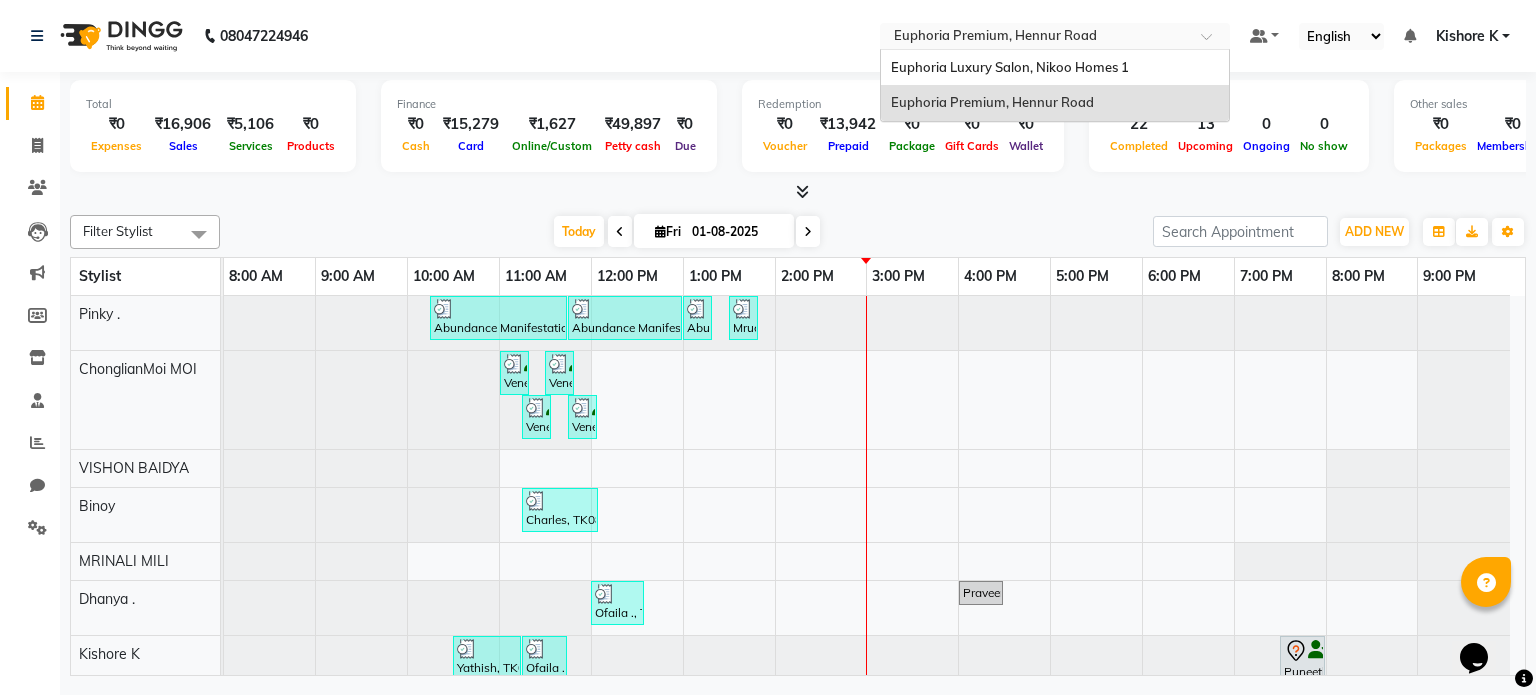 click at bounding box center (1035, 38) 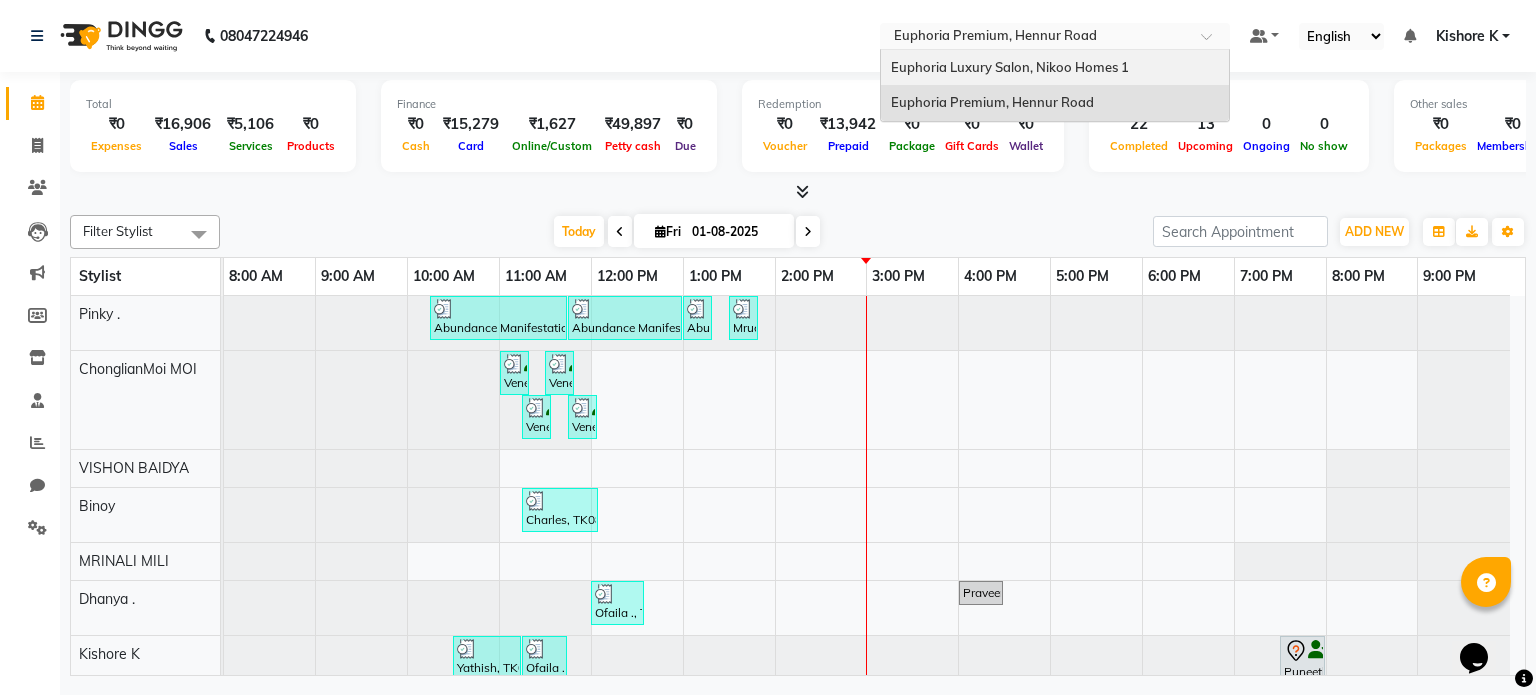 click on "Euphoria Luxury Salon, Nikoo Homes 1" at bounding box center (1010, 67) 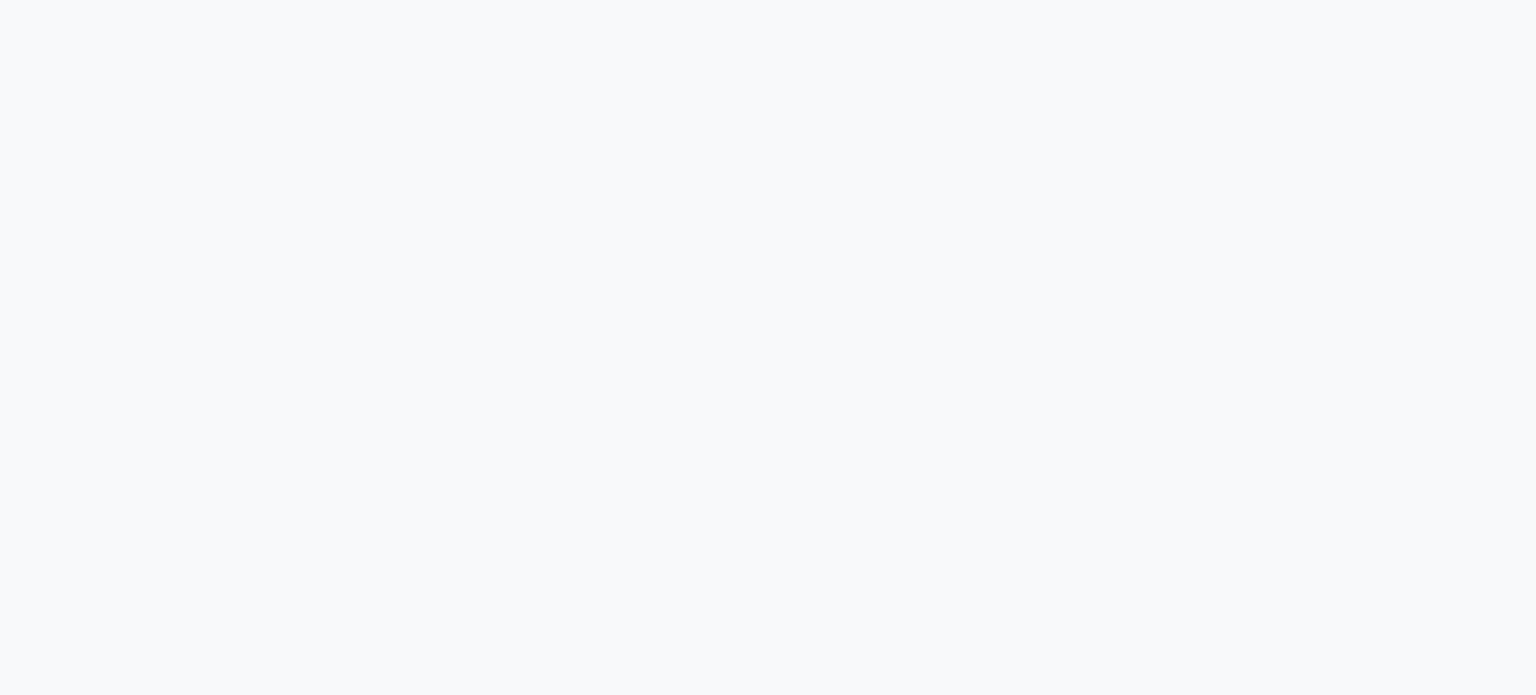 scroll, scrollTop: 0, scrollLeft: 0, axis: both 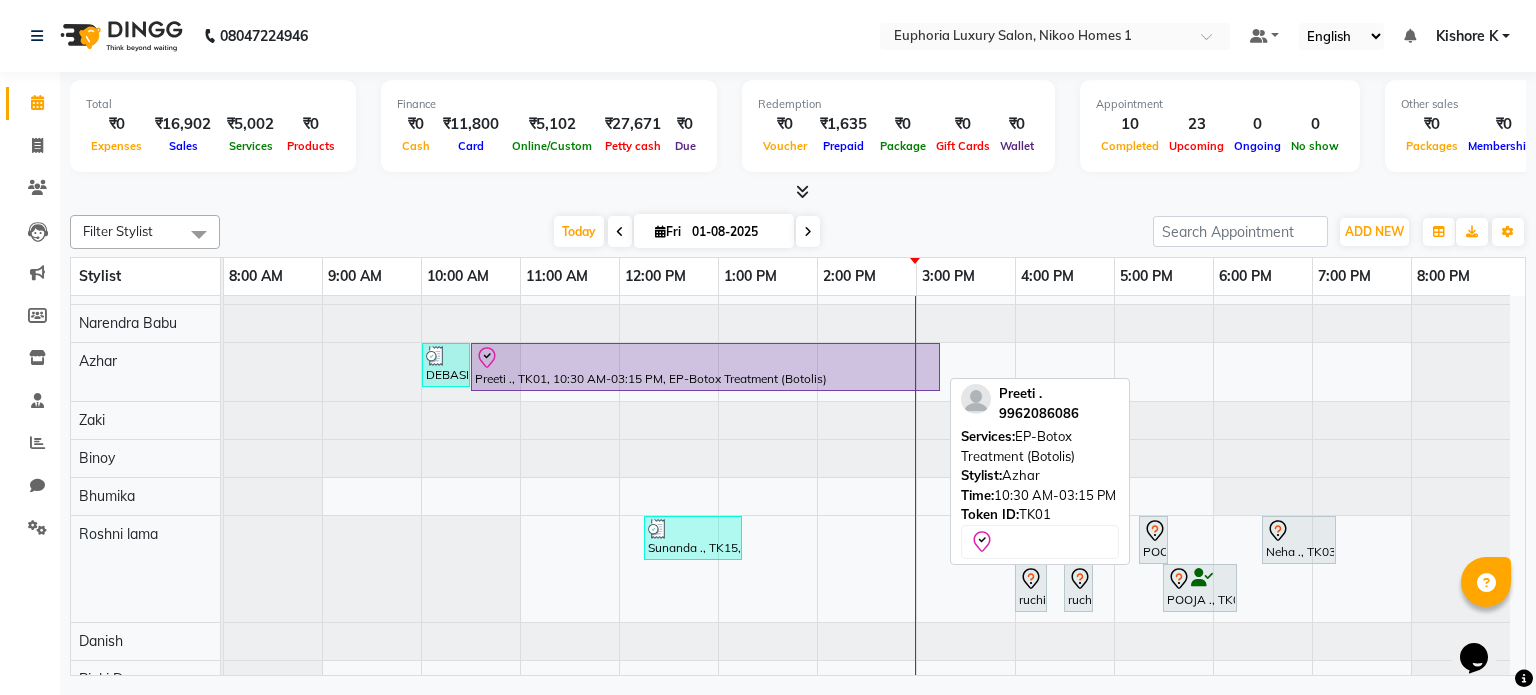 click at bounding box center [705, 358] 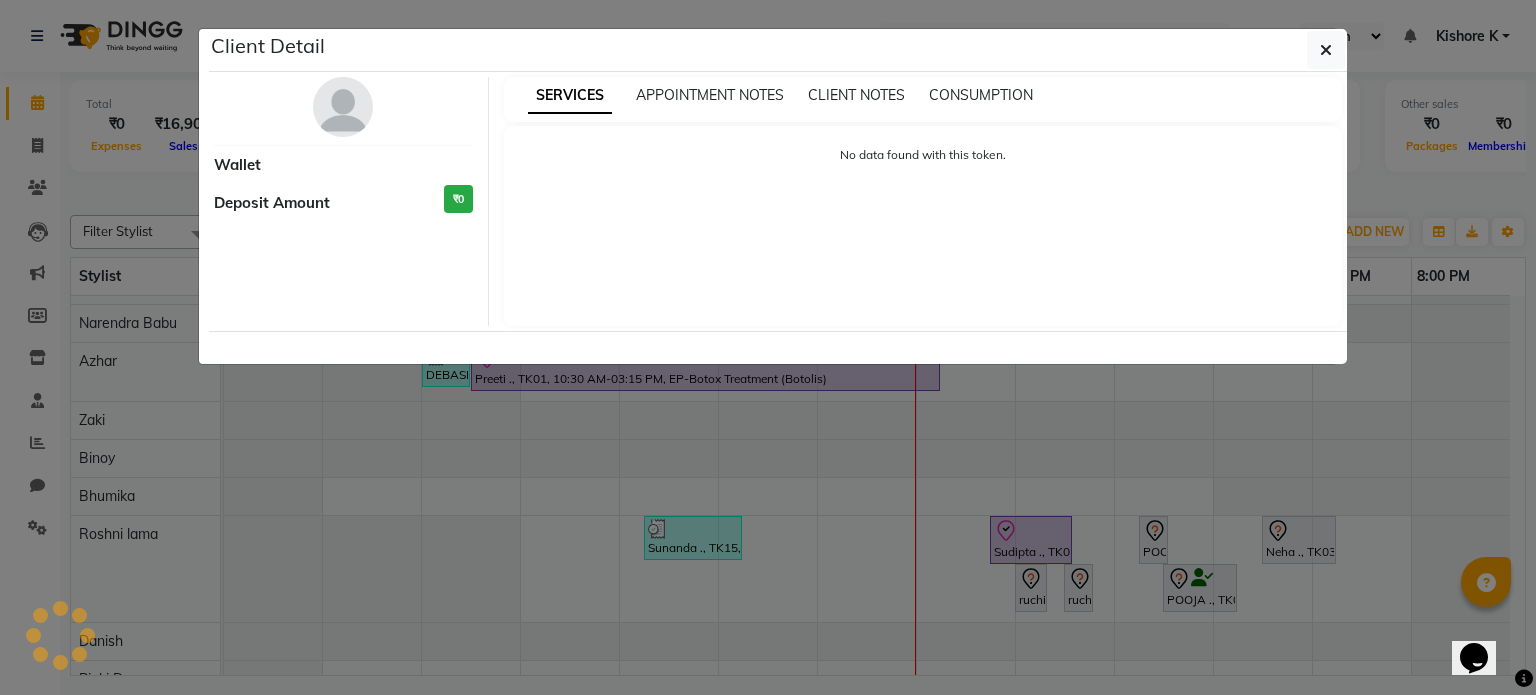 select on "8" 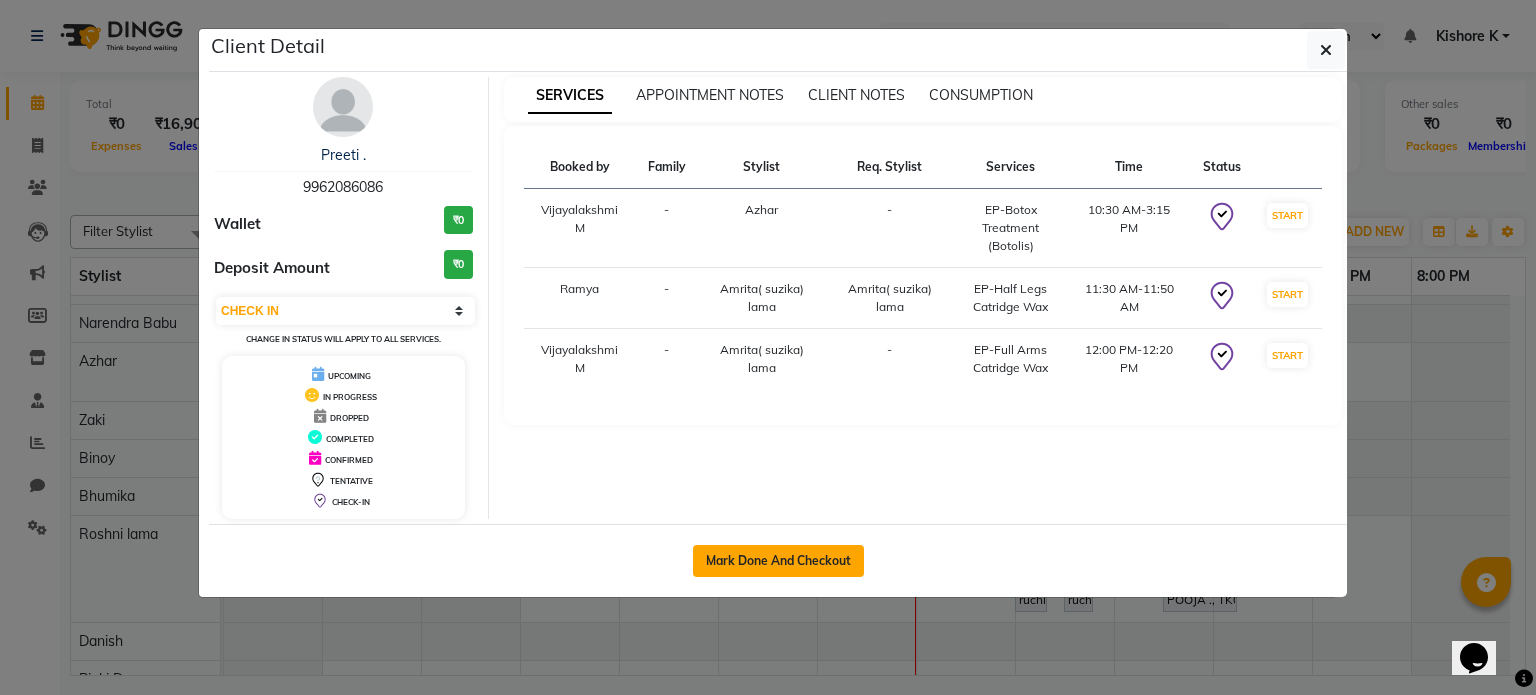 click on "Mark Done And Checkout" 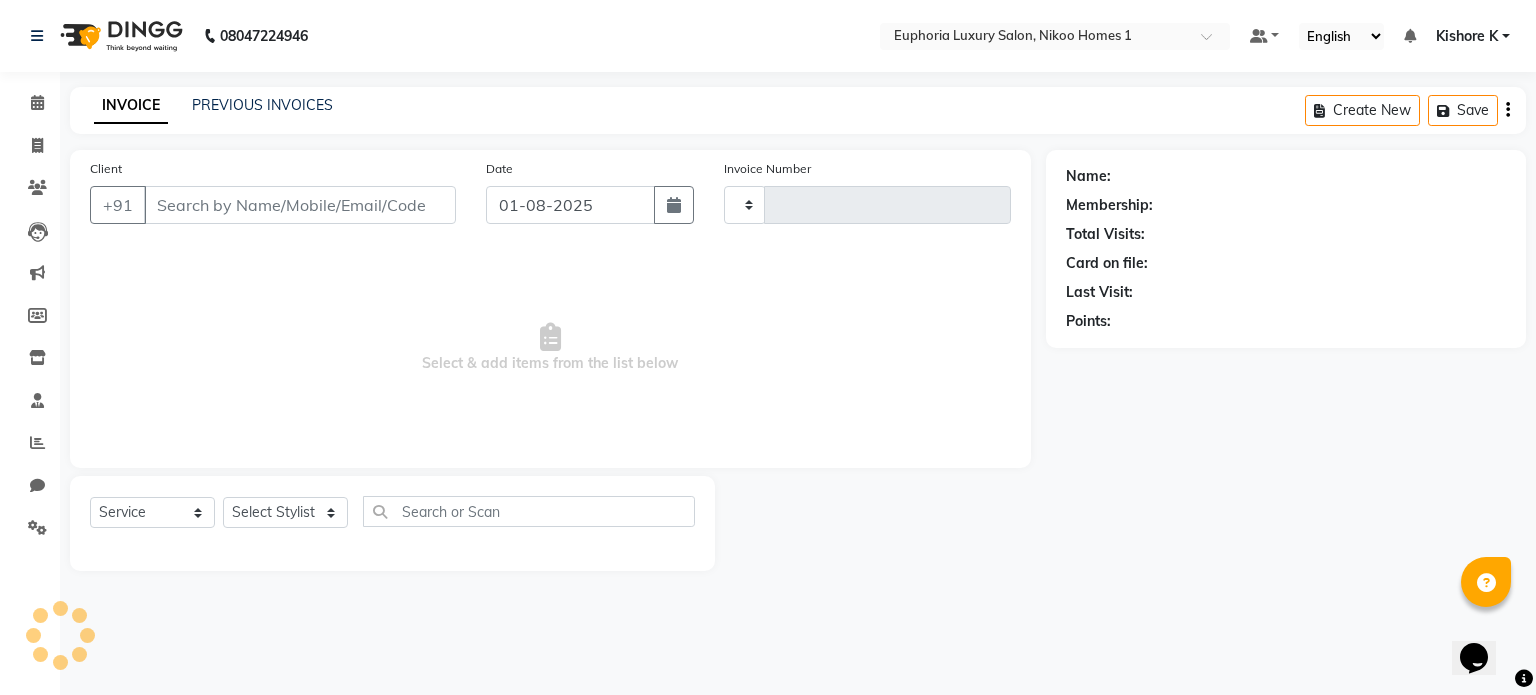 type on "3002" 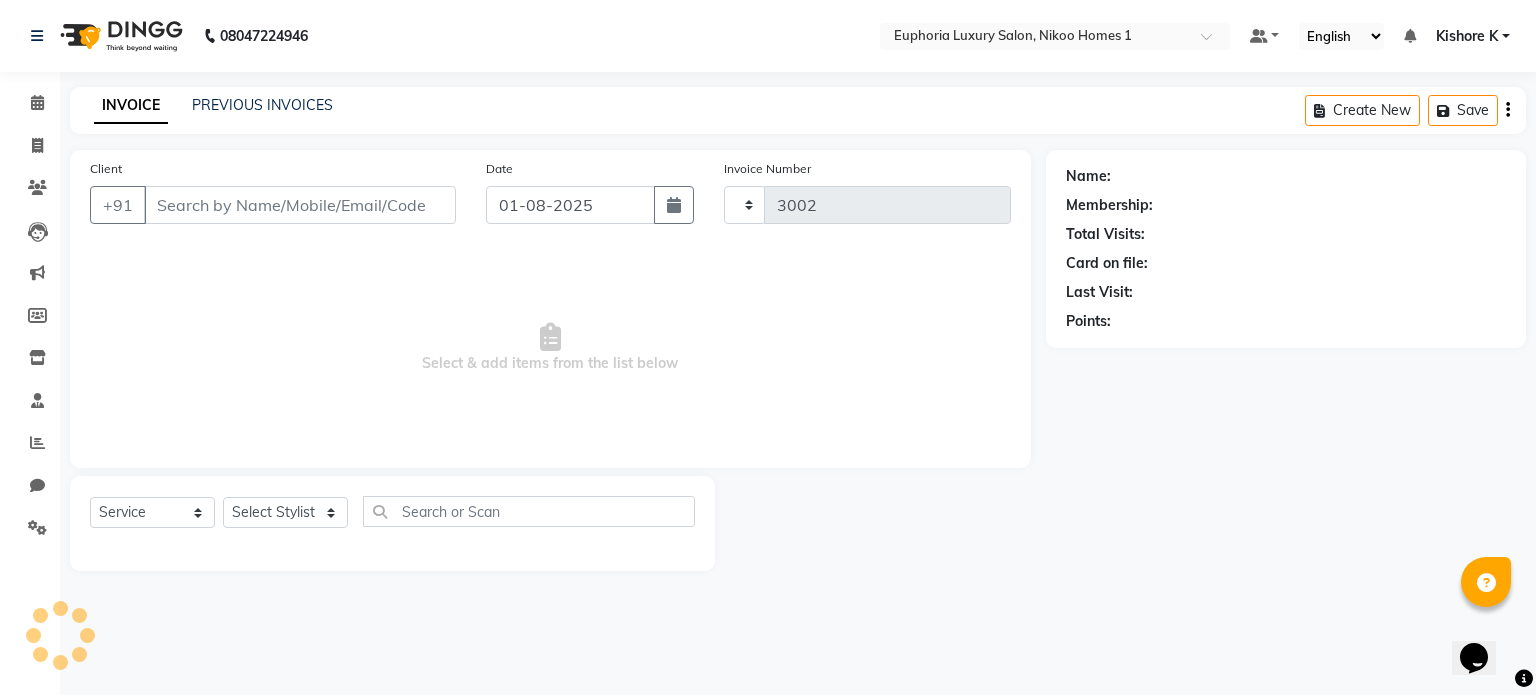 select on "7987" 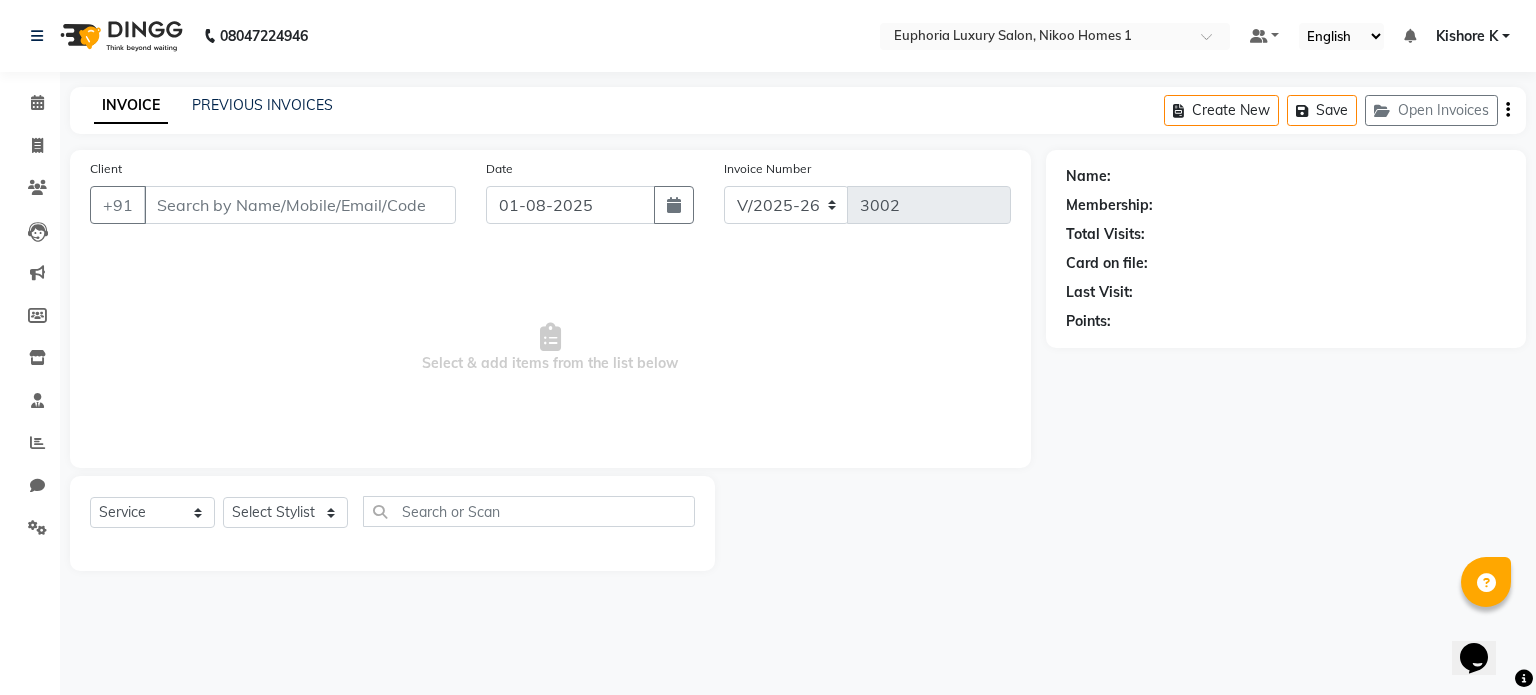 type on "9962086086" 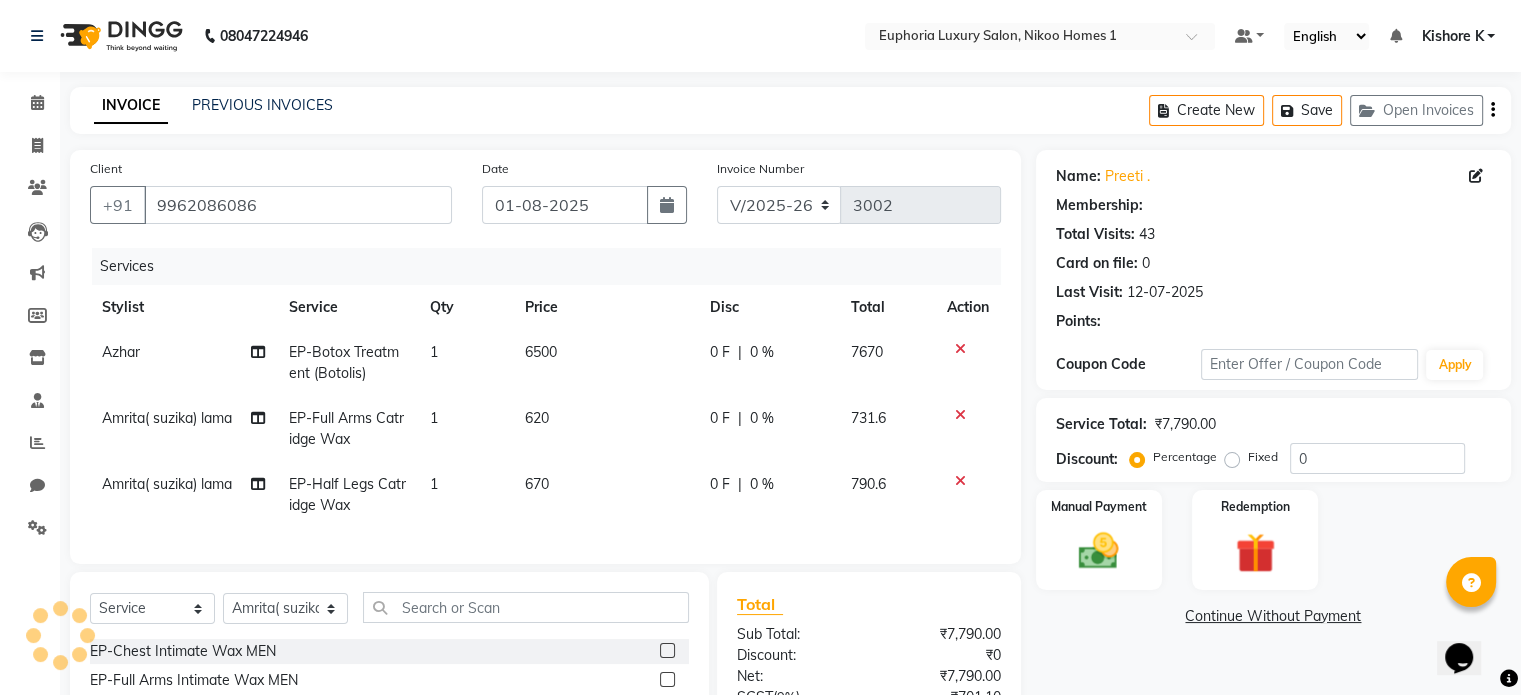 select on "2: Object" 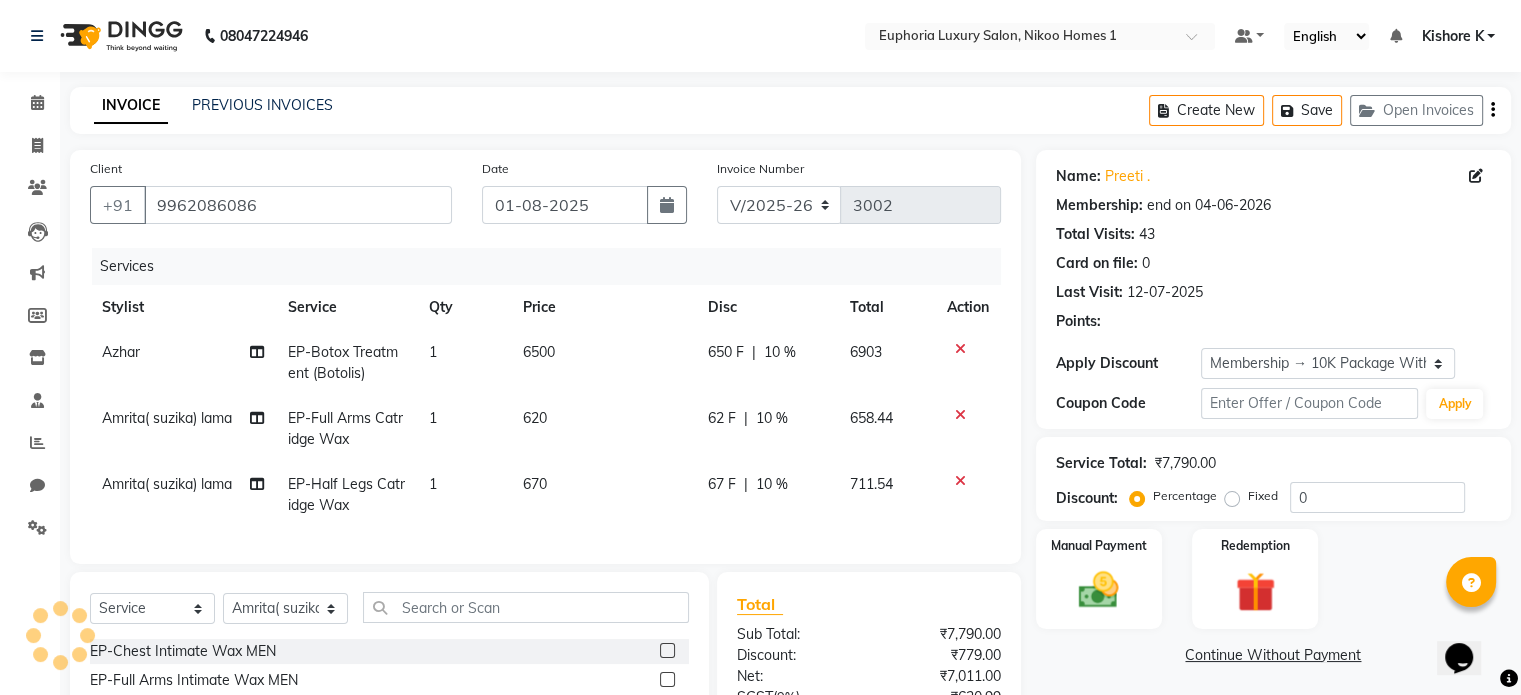 type on "10" 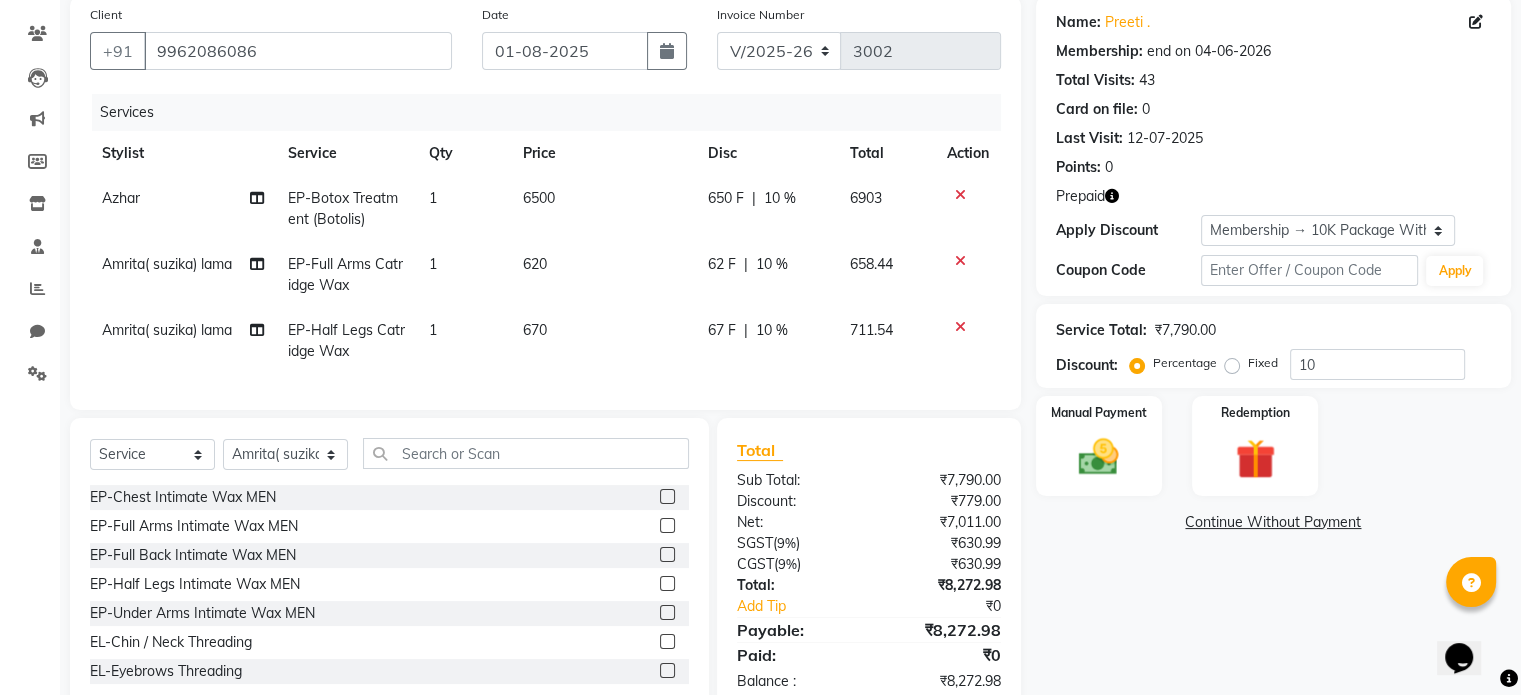 scroll, scrollTop: 145, scrollLeft: 0, axis: vertical 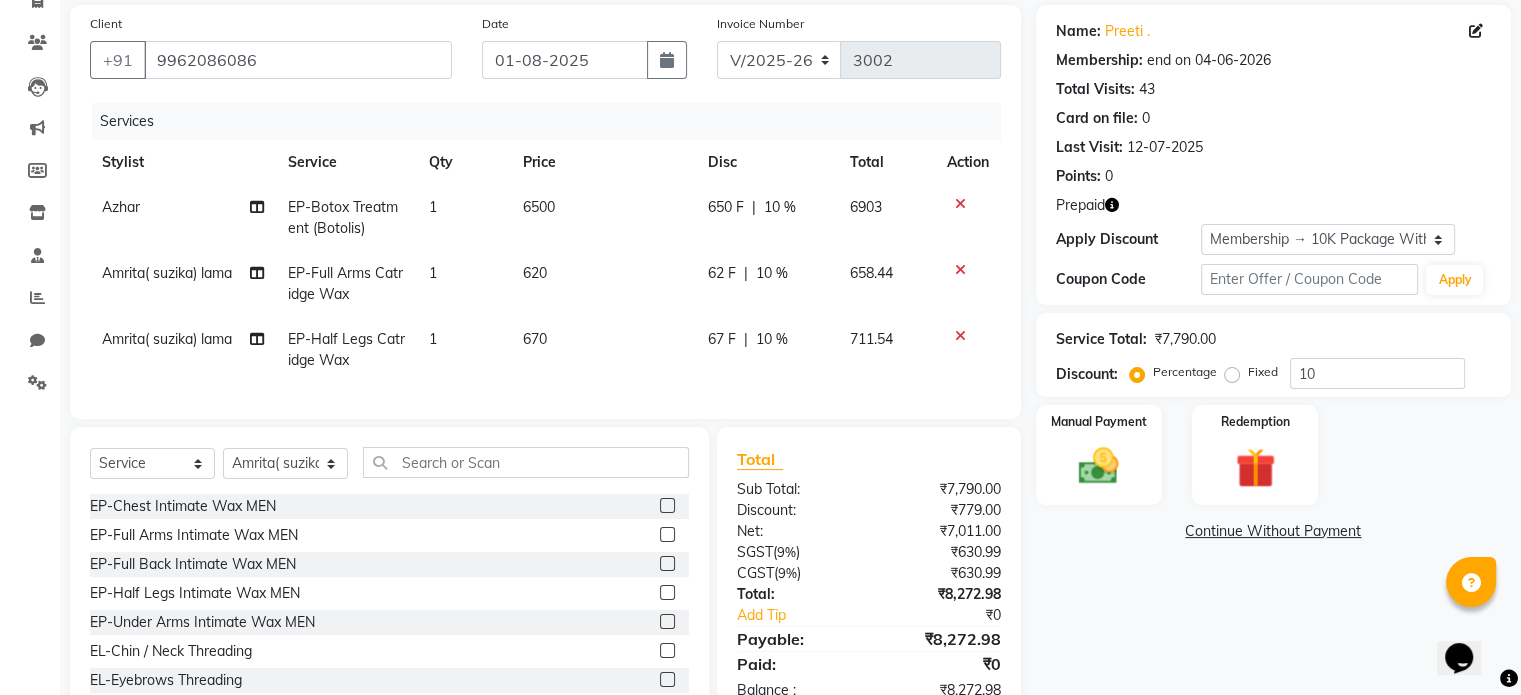 click on "6500" 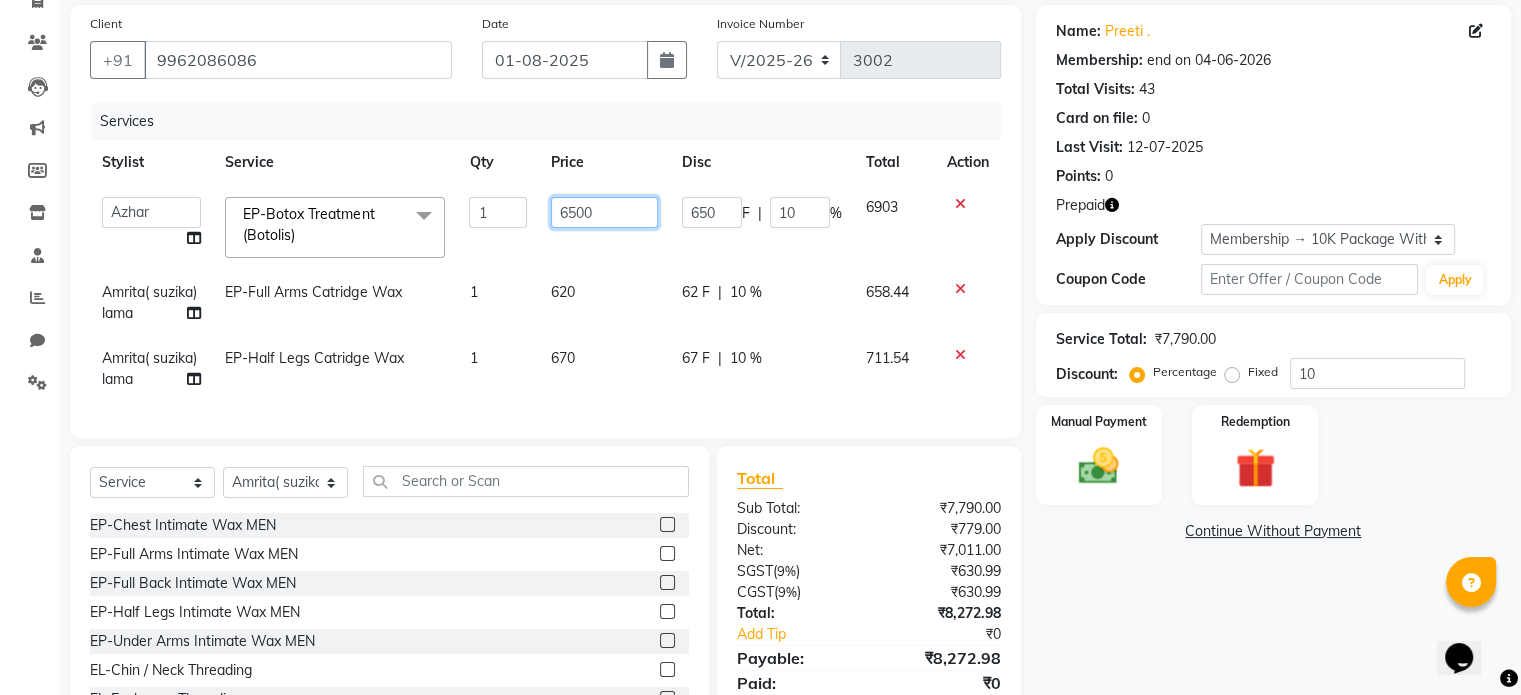 drag, startPoint x: 607, startPoint y: 213, endPoint x: 503, endPoint y: 215, distance: 104.019226 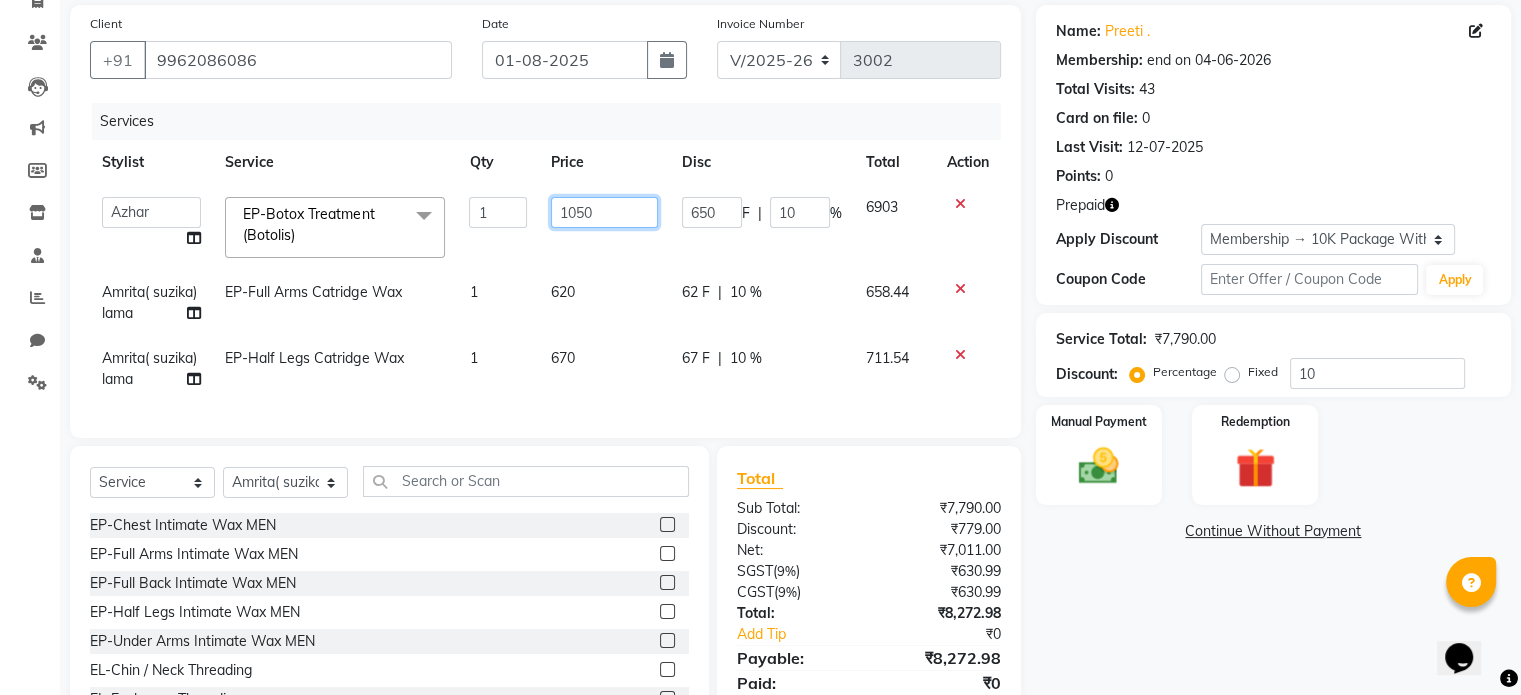 type on "10500" 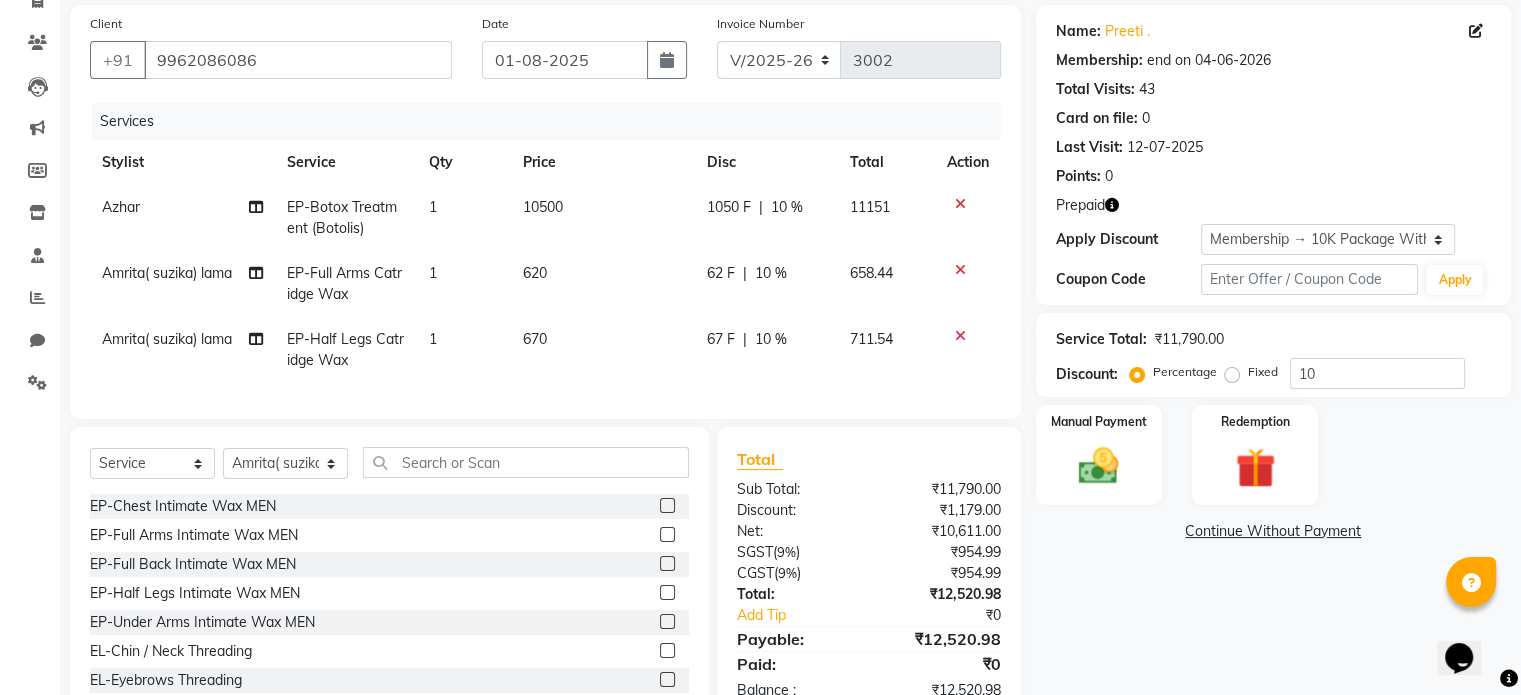 click on "670" 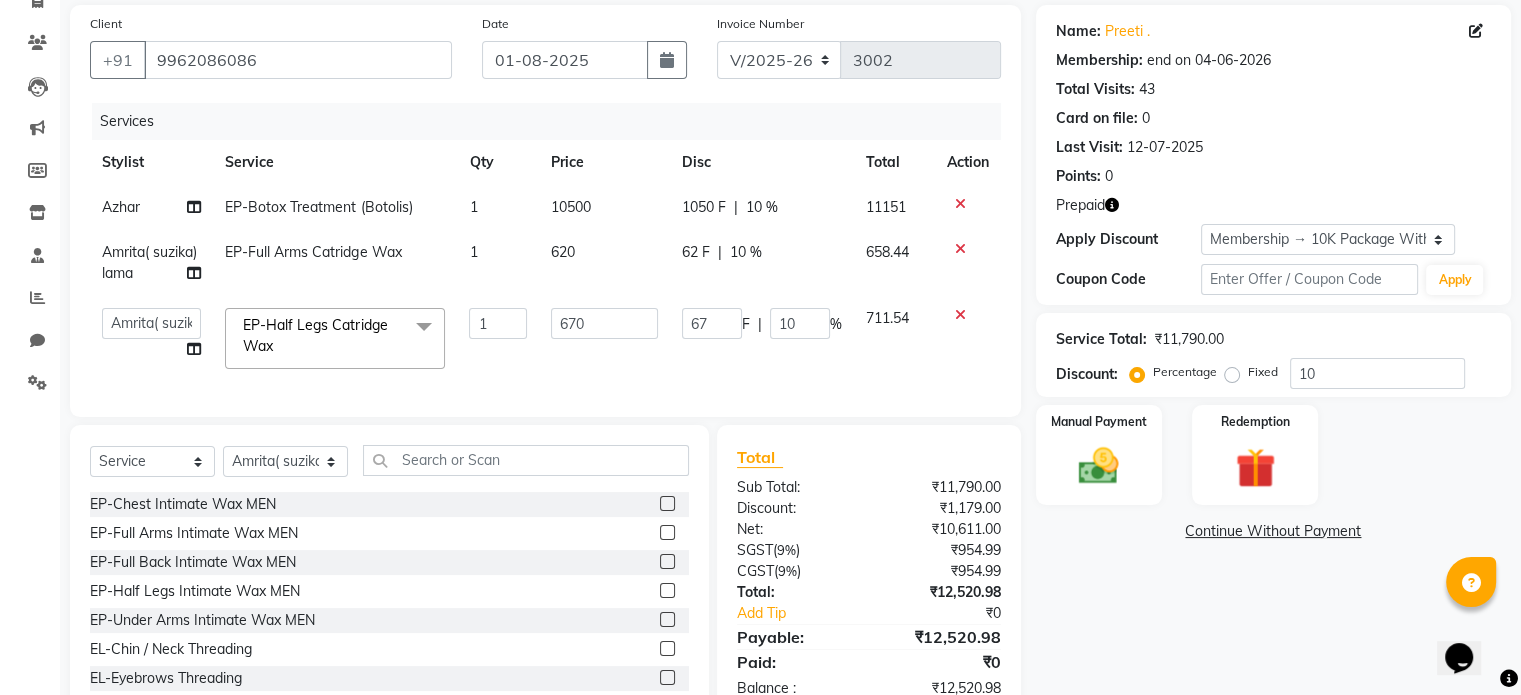click on "67 F | 10 %" 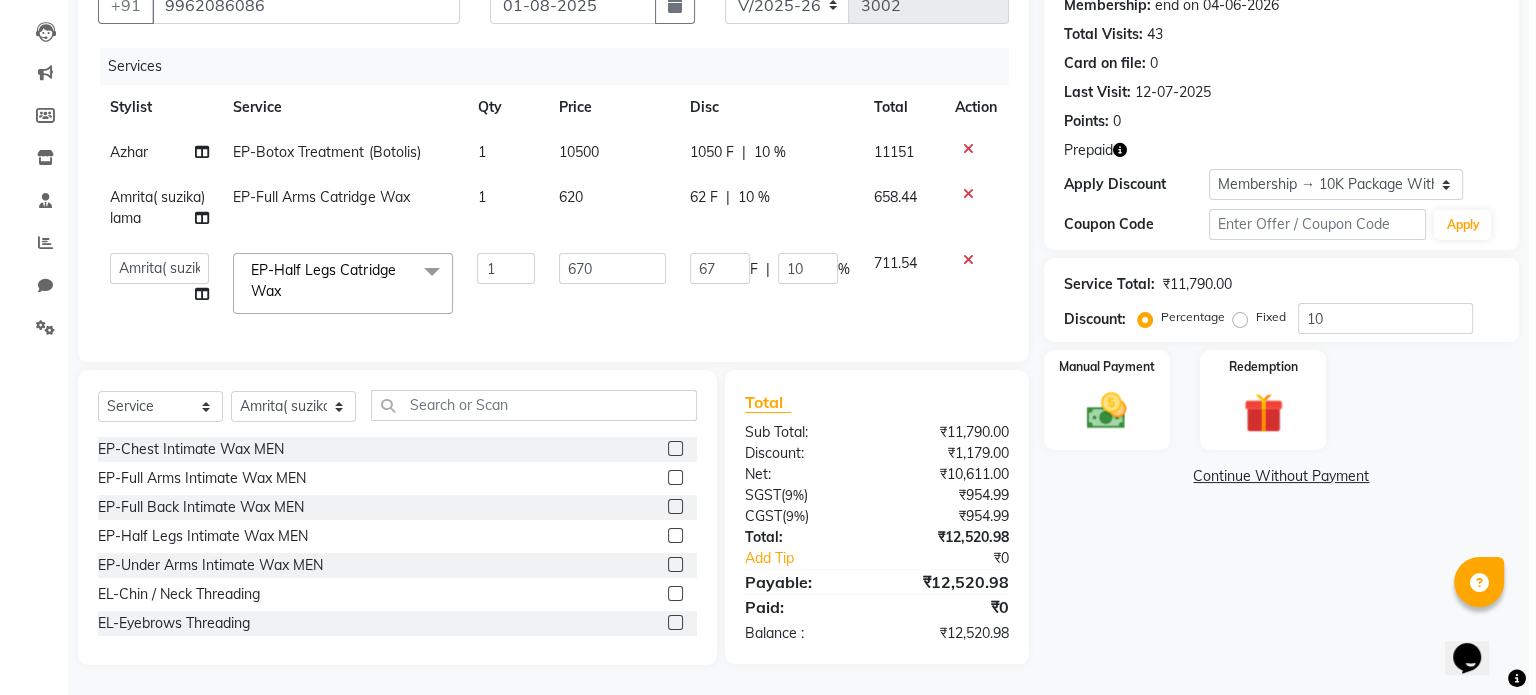 scroll, scrollTop: 0, scrollLeft: 0, axis: both 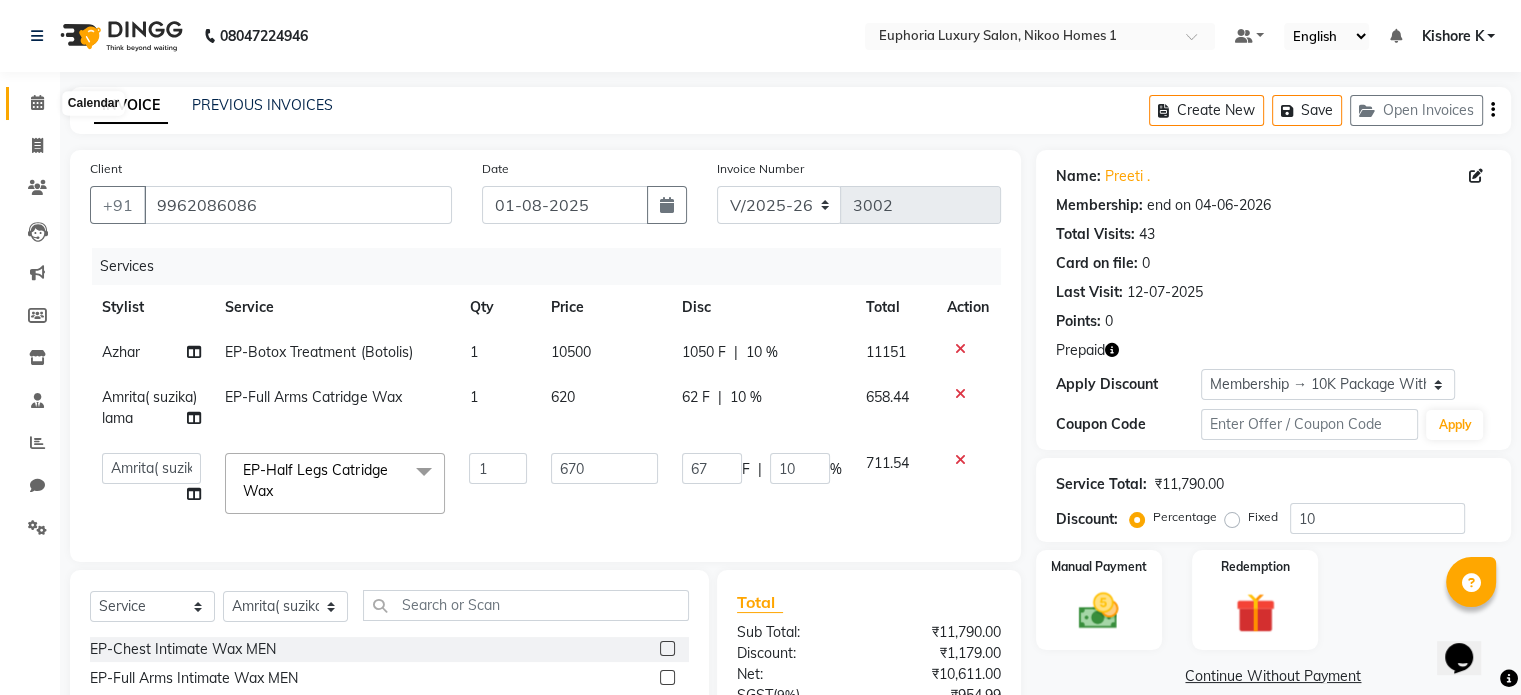 click 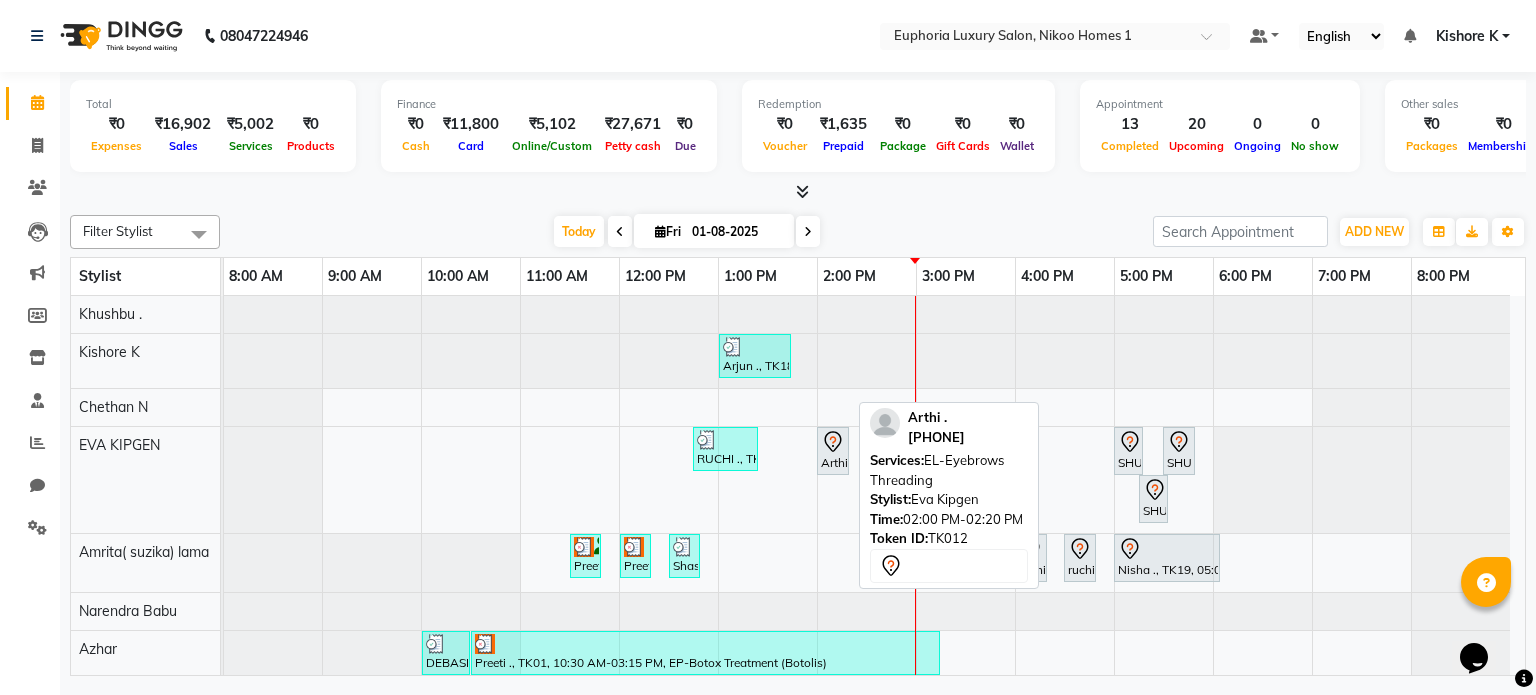 scroll, scrollTop: 284, scrollLeft: 0, axis: vertical 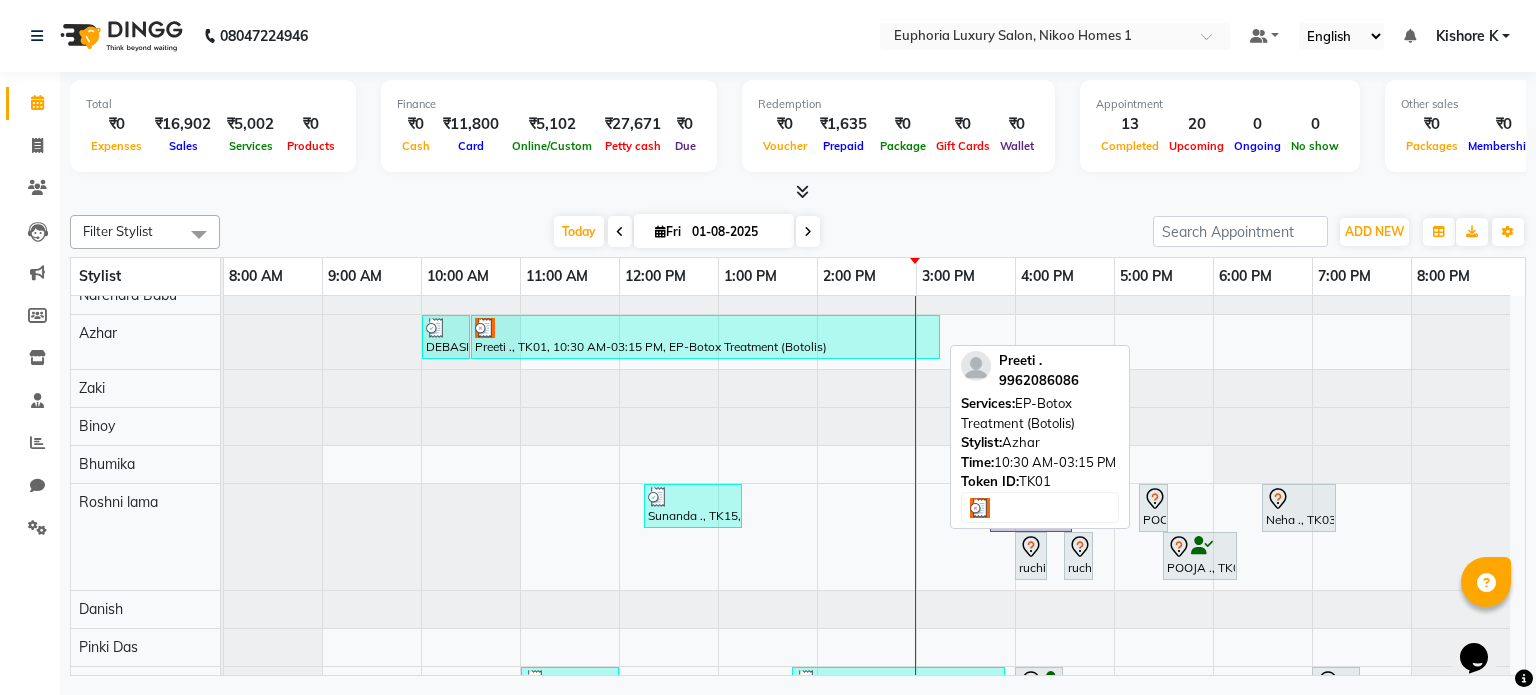 click at bounding box center (705, 328) 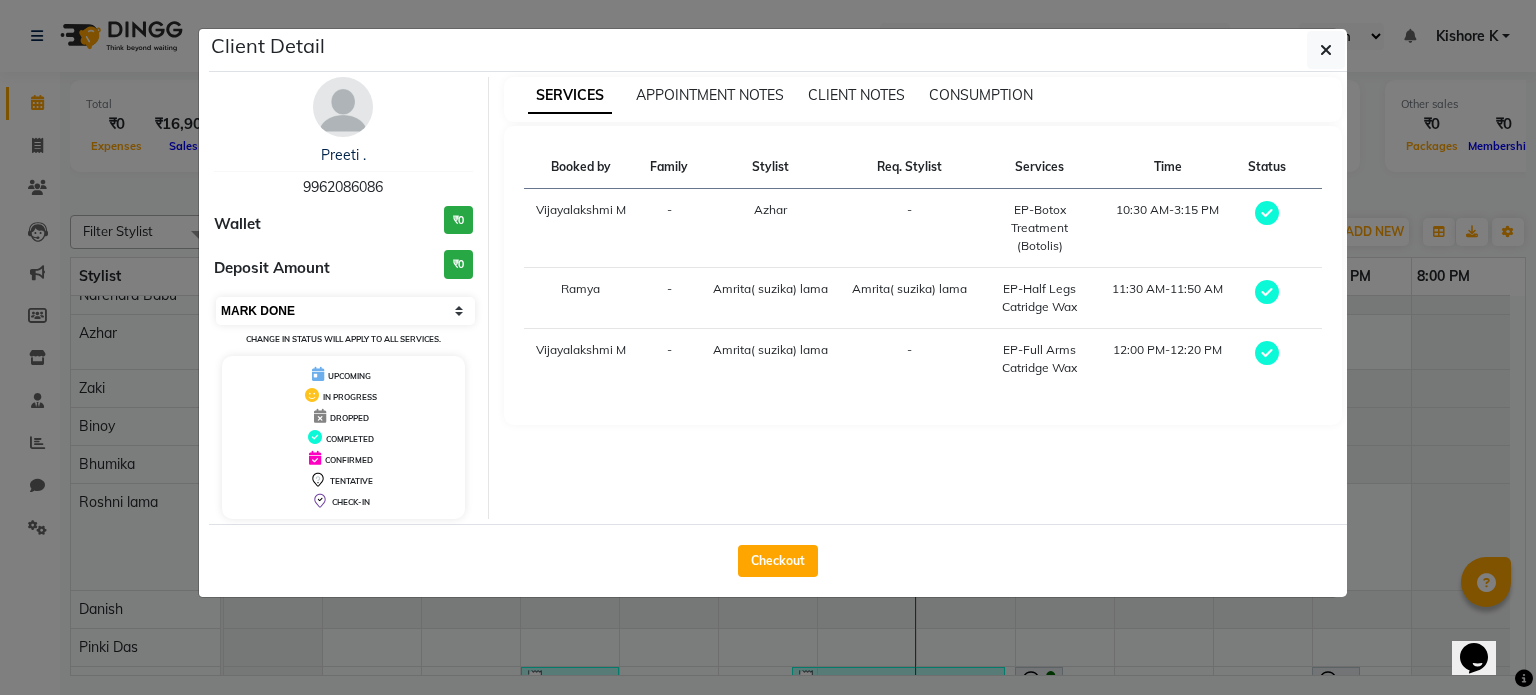click on "Select MARK DONE UPCOMING" at bounding box center (345, 311) 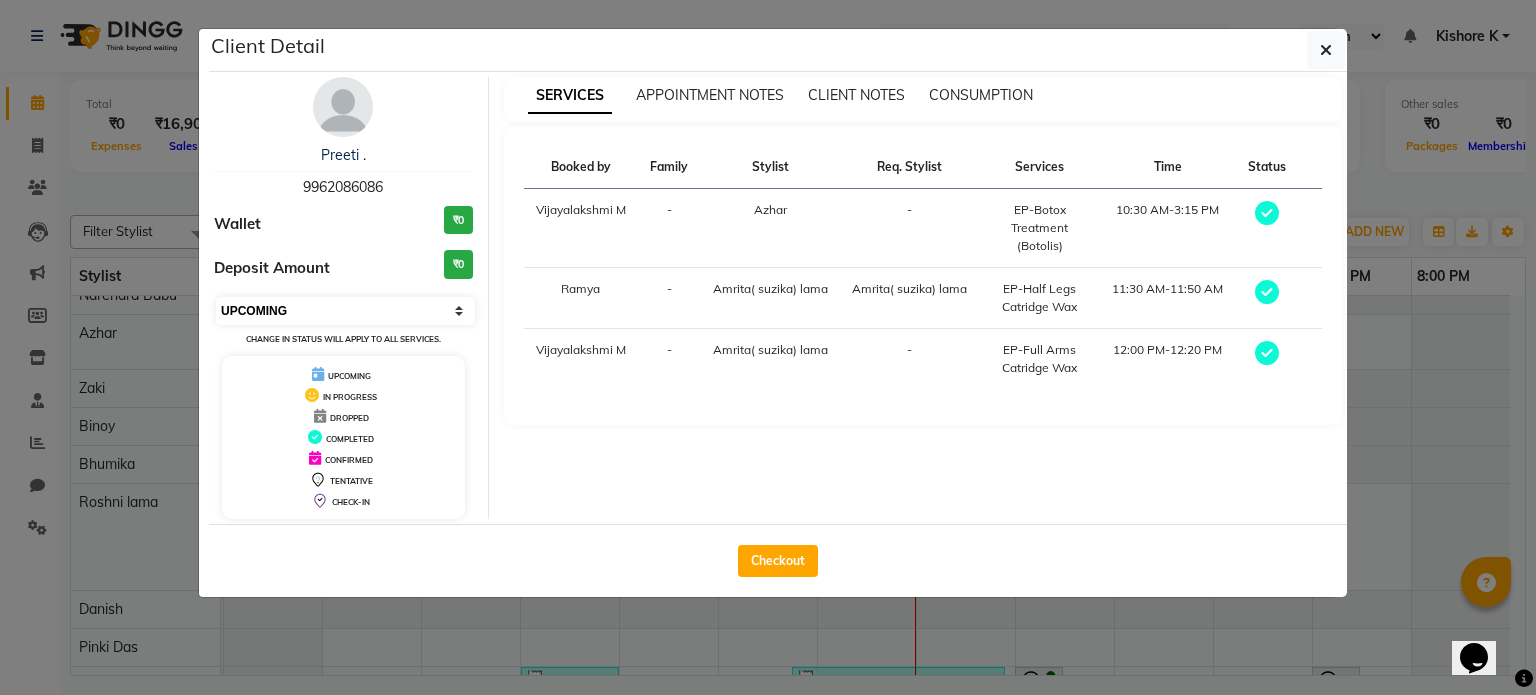 click on "Select MARK DONE UPCOMING" at bounding box center [345, 311] 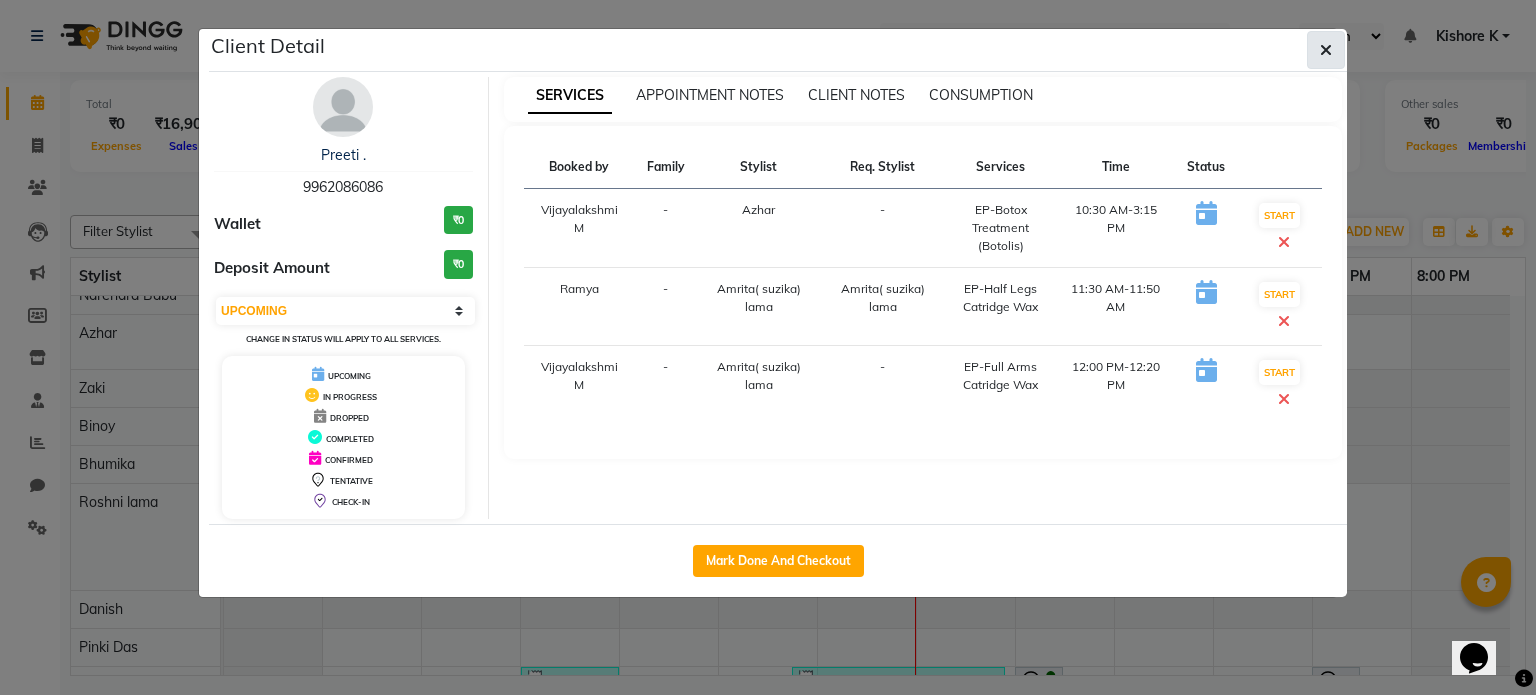 click 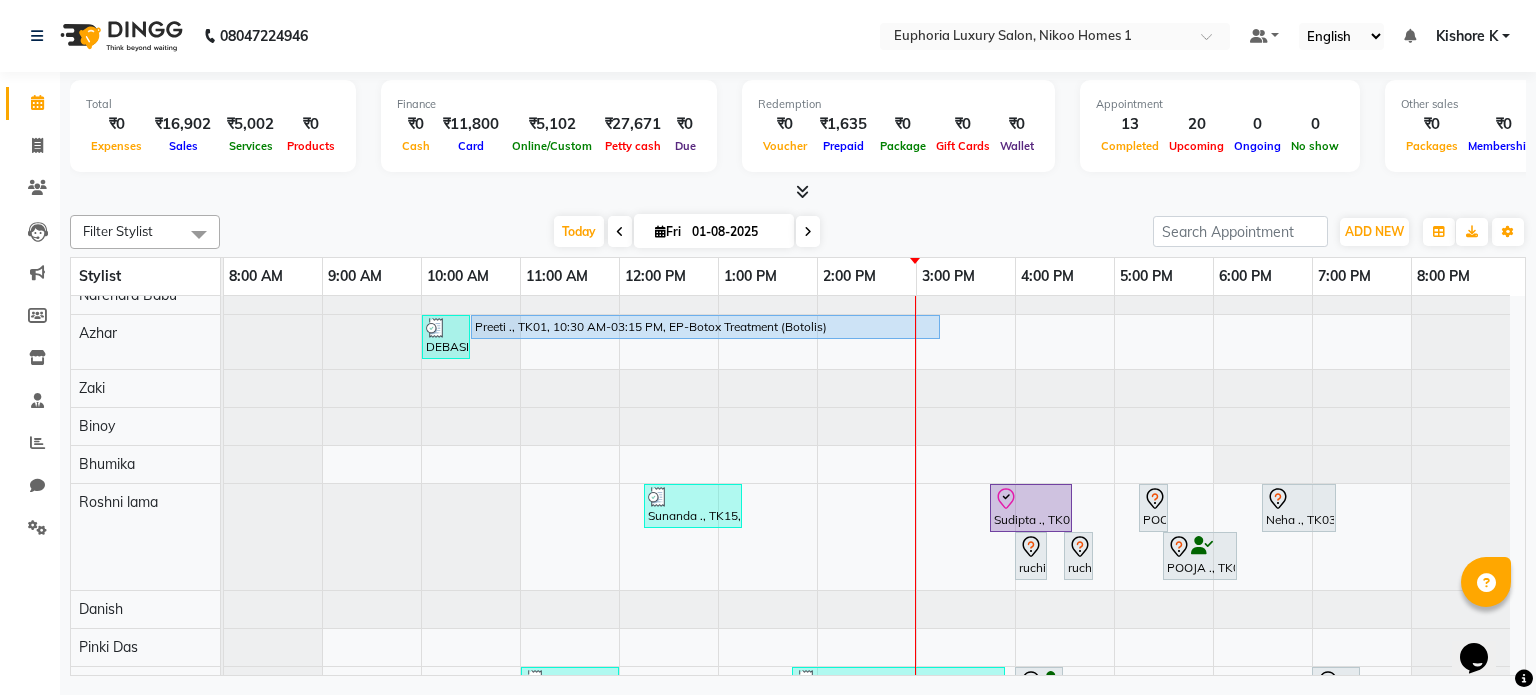 scroll, scrollTop: 12, scrollLeft: 0, axis: vertical 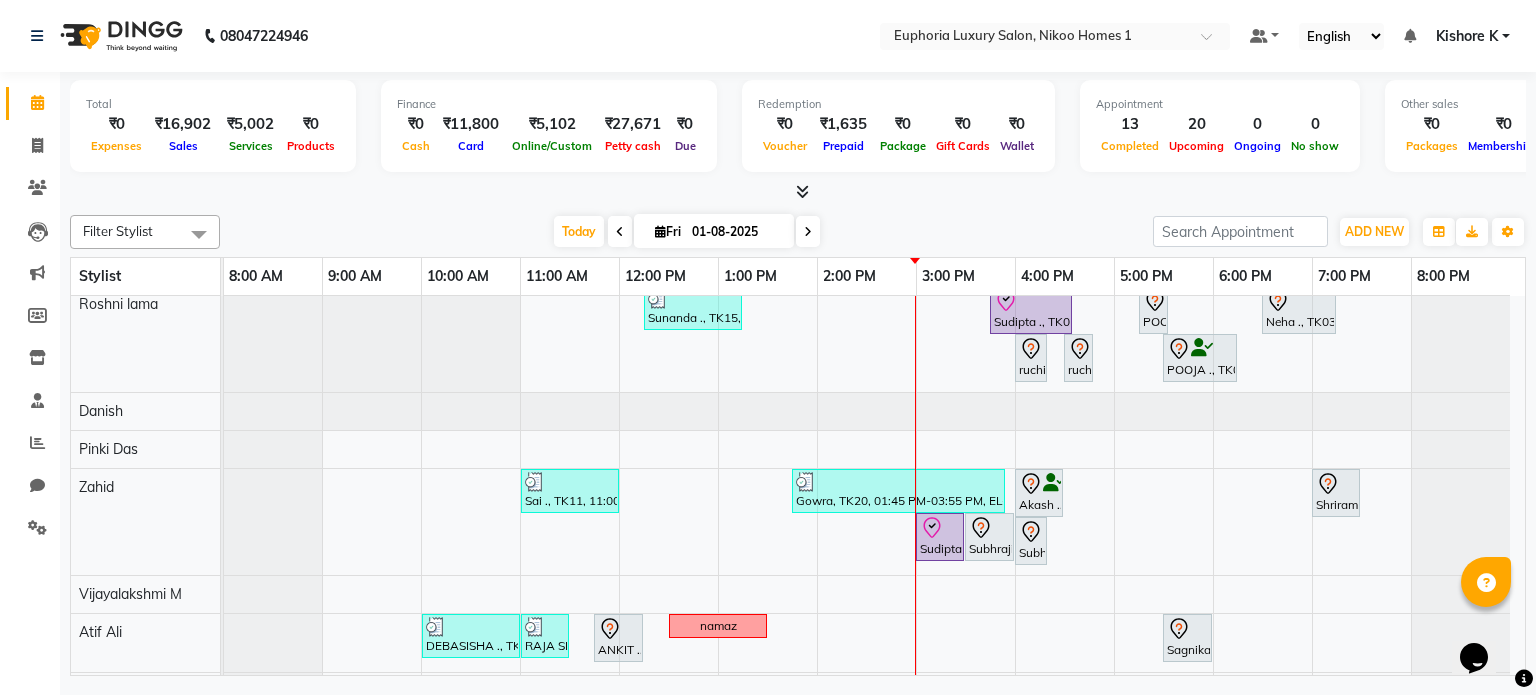 click at bounding box center [199, 234] 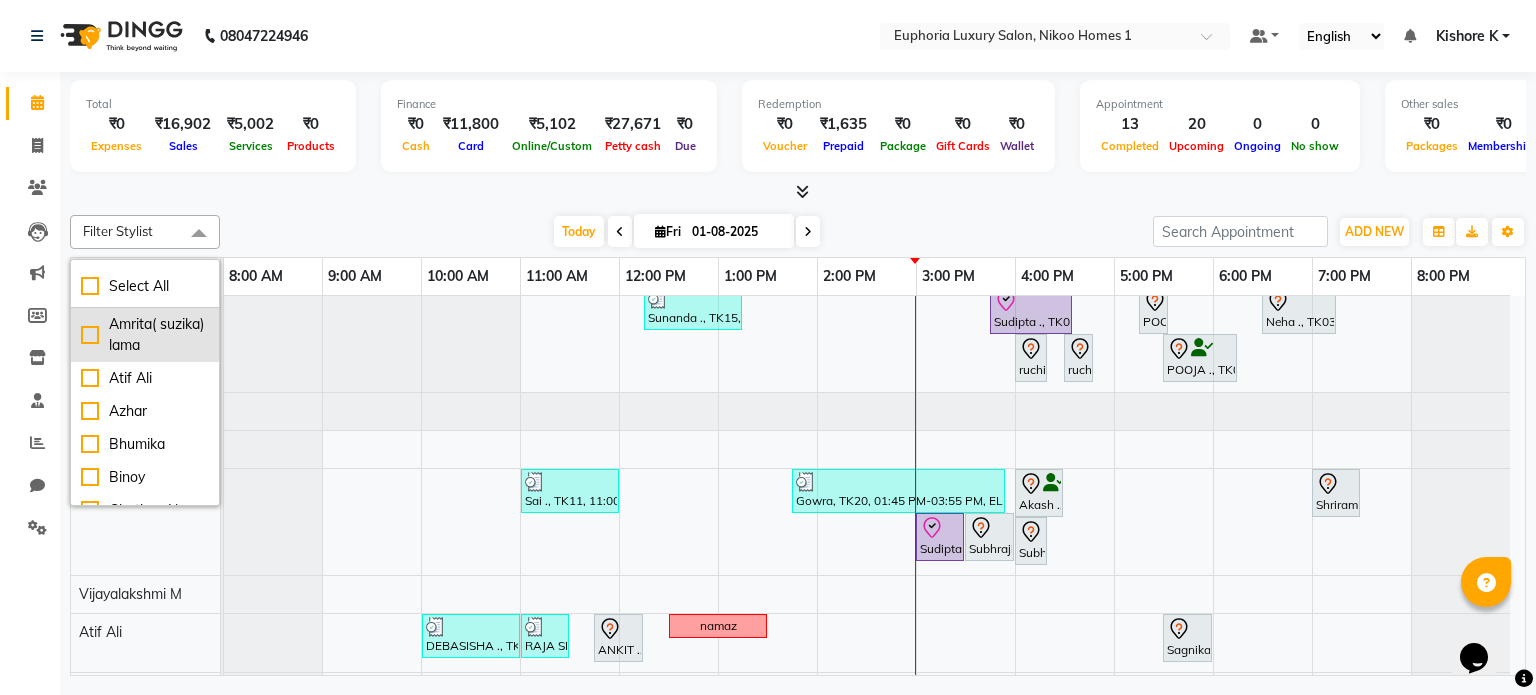 click on "Amrita( suzika) lama" at bounding box center (145, 335) 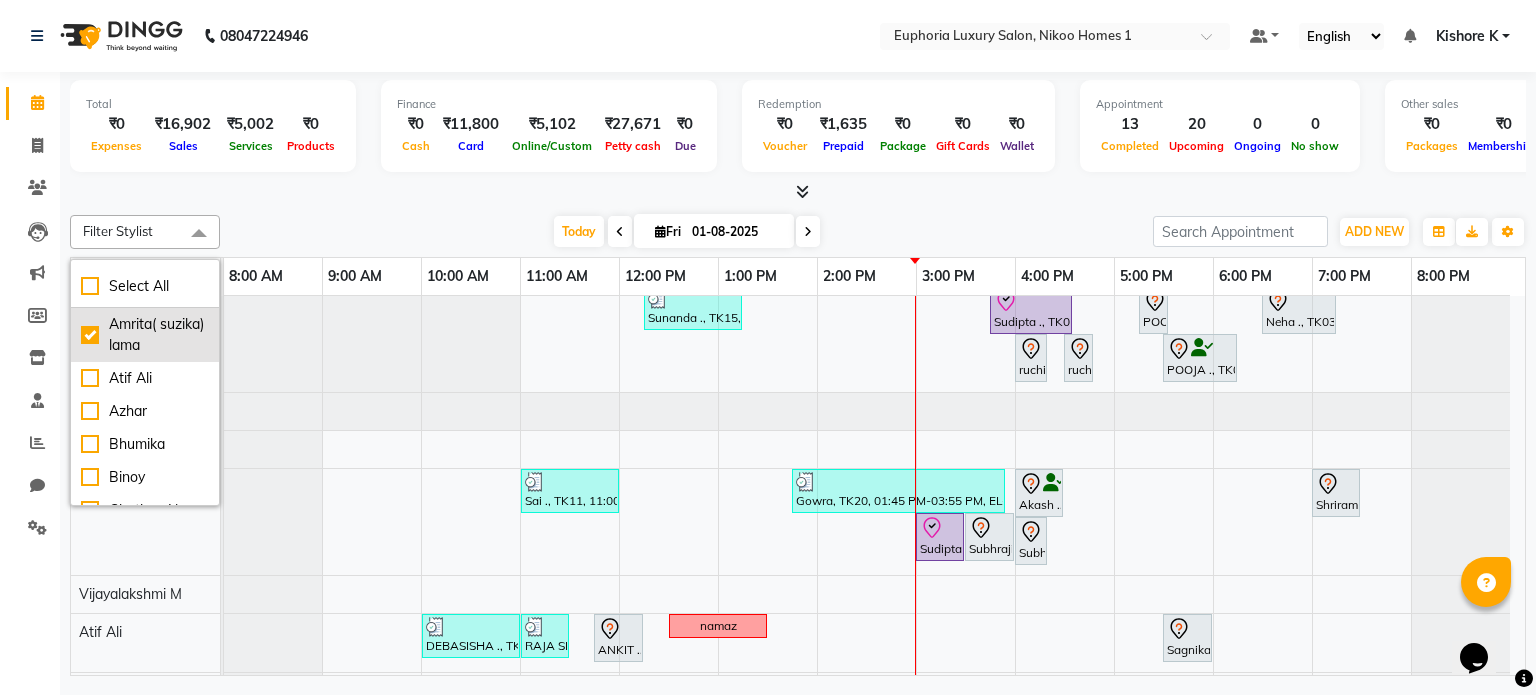 checkbox on "true" 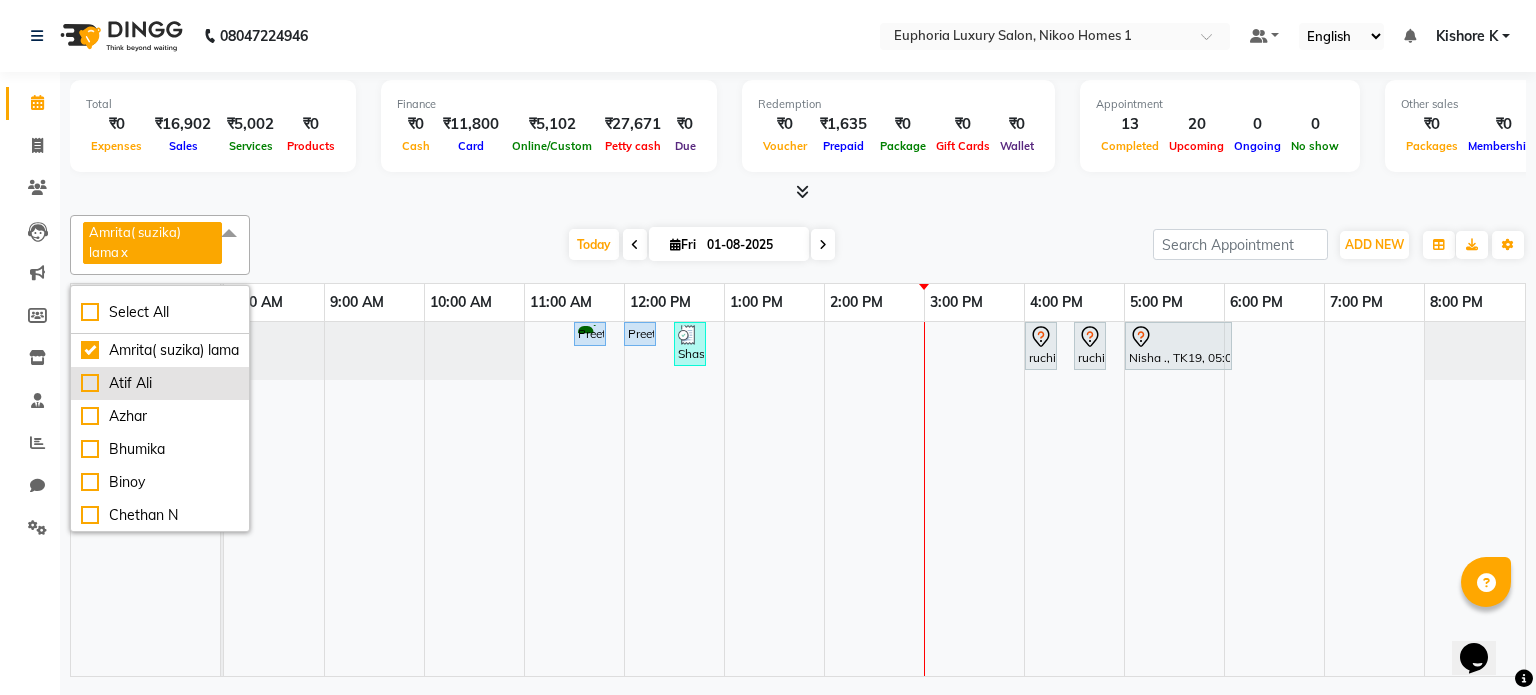 click on "Atif Ali" at bounding box center [160, 383] 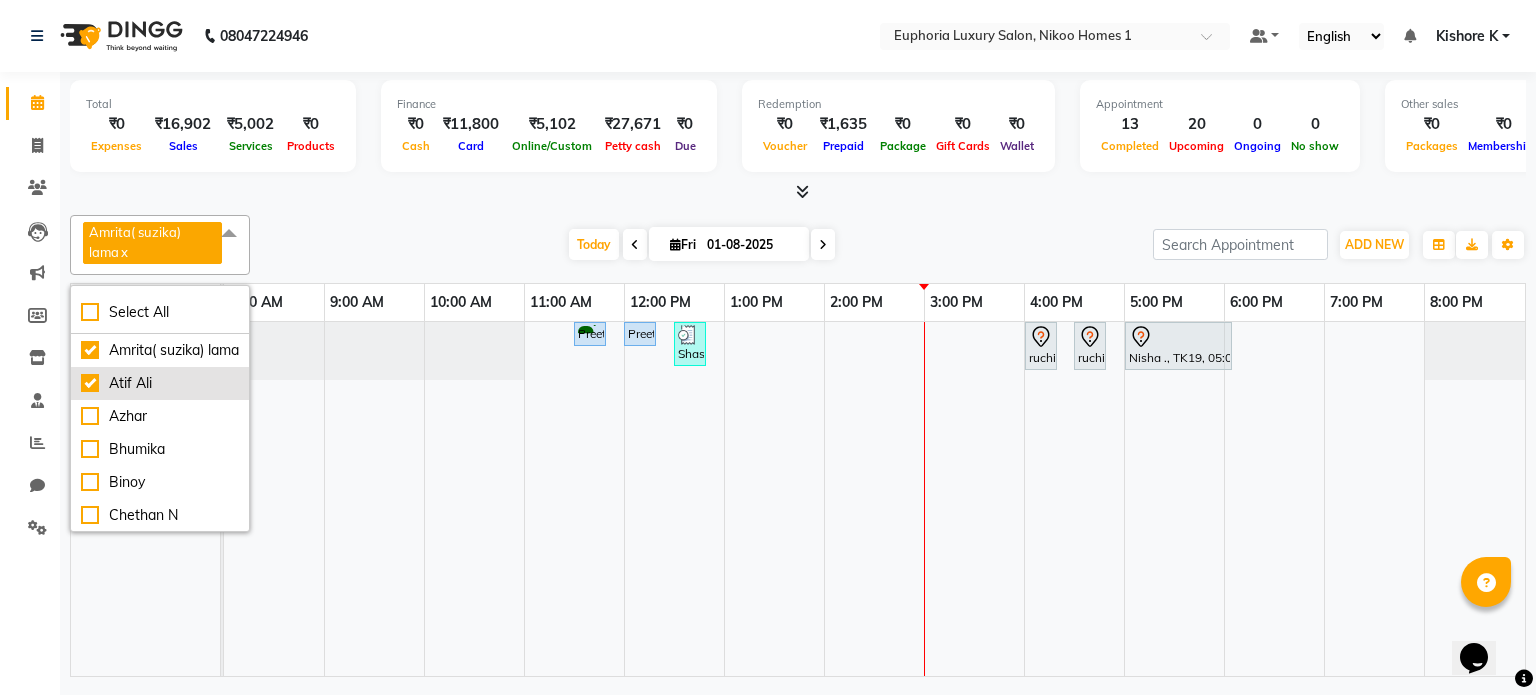 checkbox on "true" 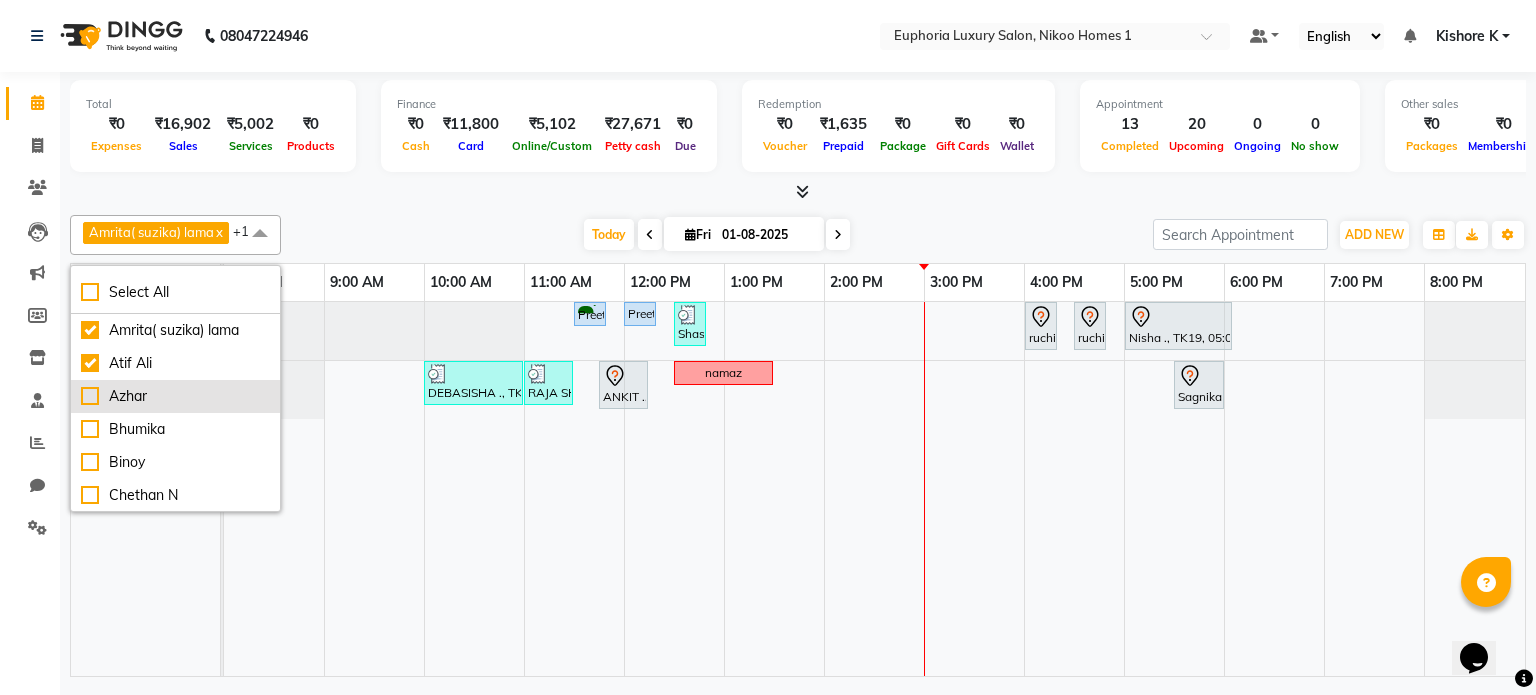 click on "Azhar" at bounding box center [175, 396] 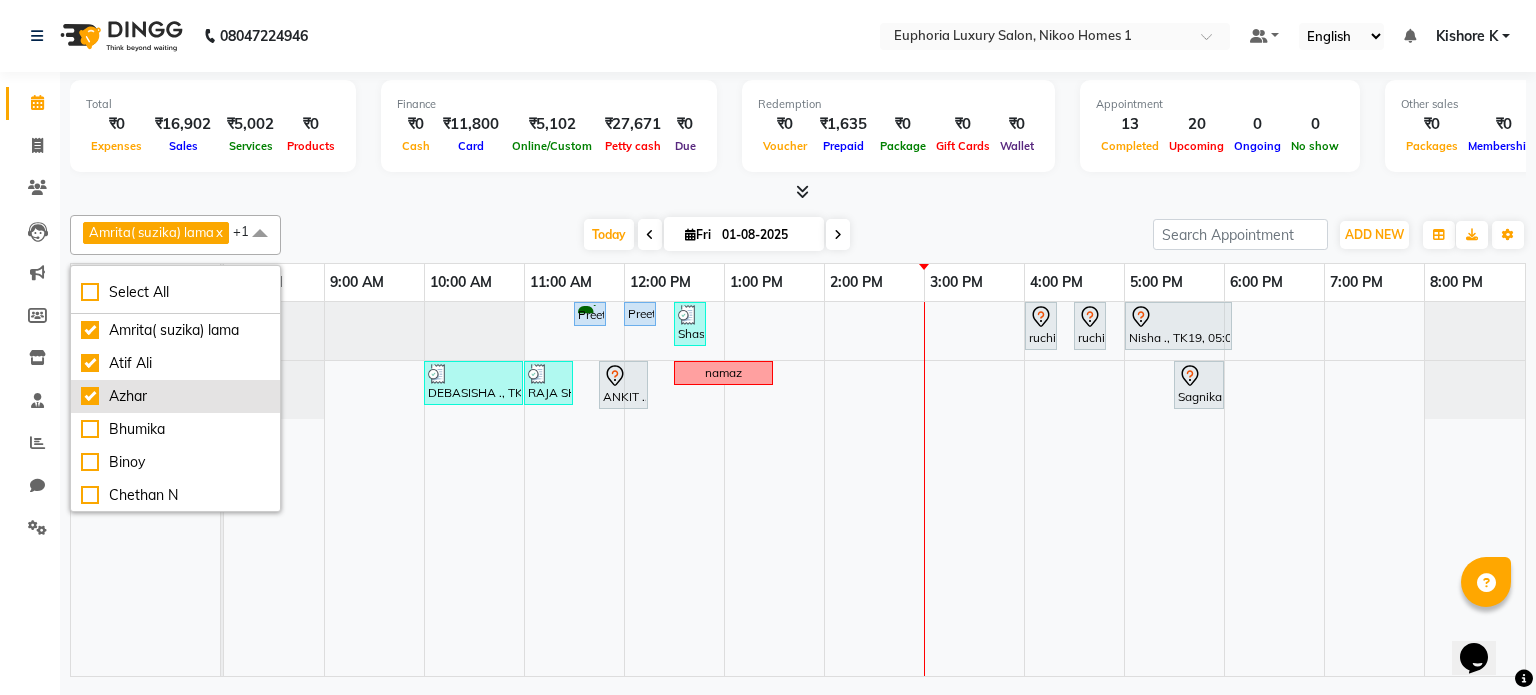 checkbox on "true" 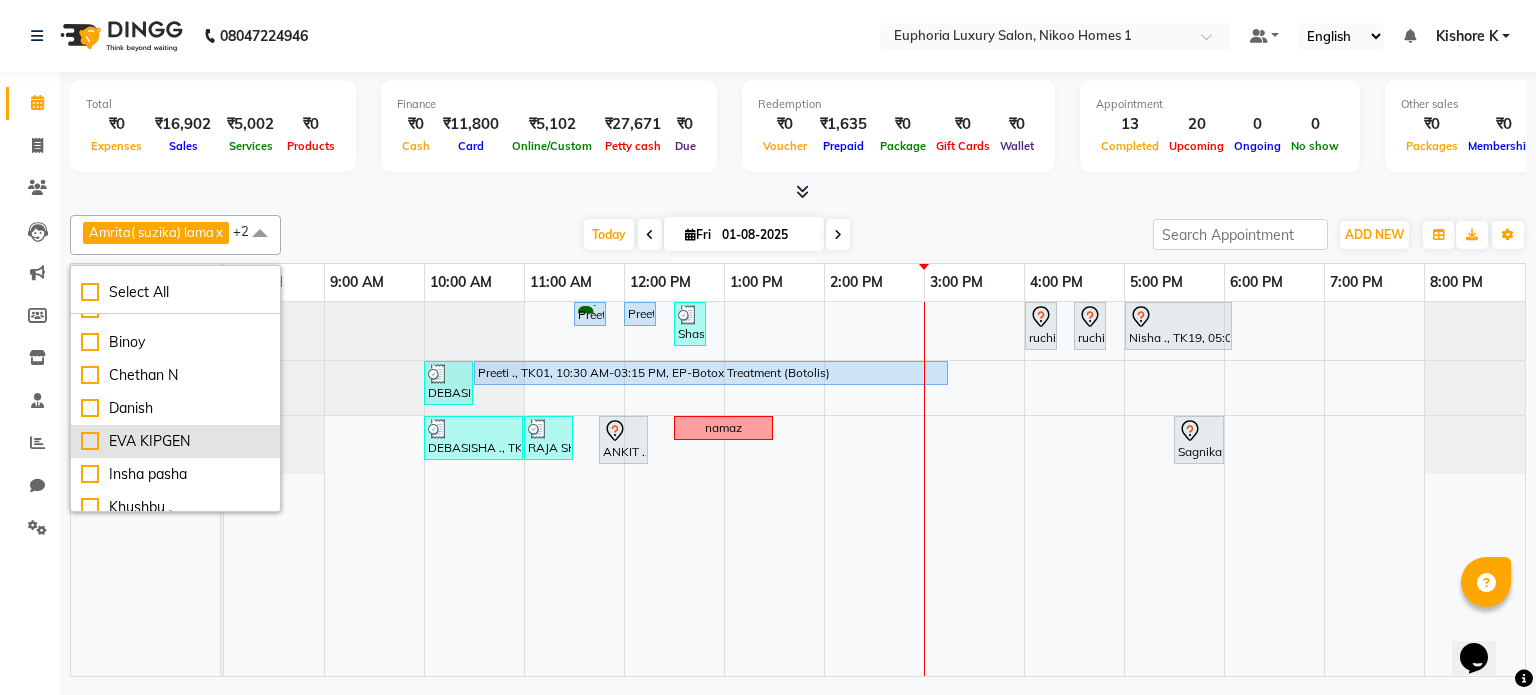 click on "EVA KIPGEN" at bounding box center (175, 441) 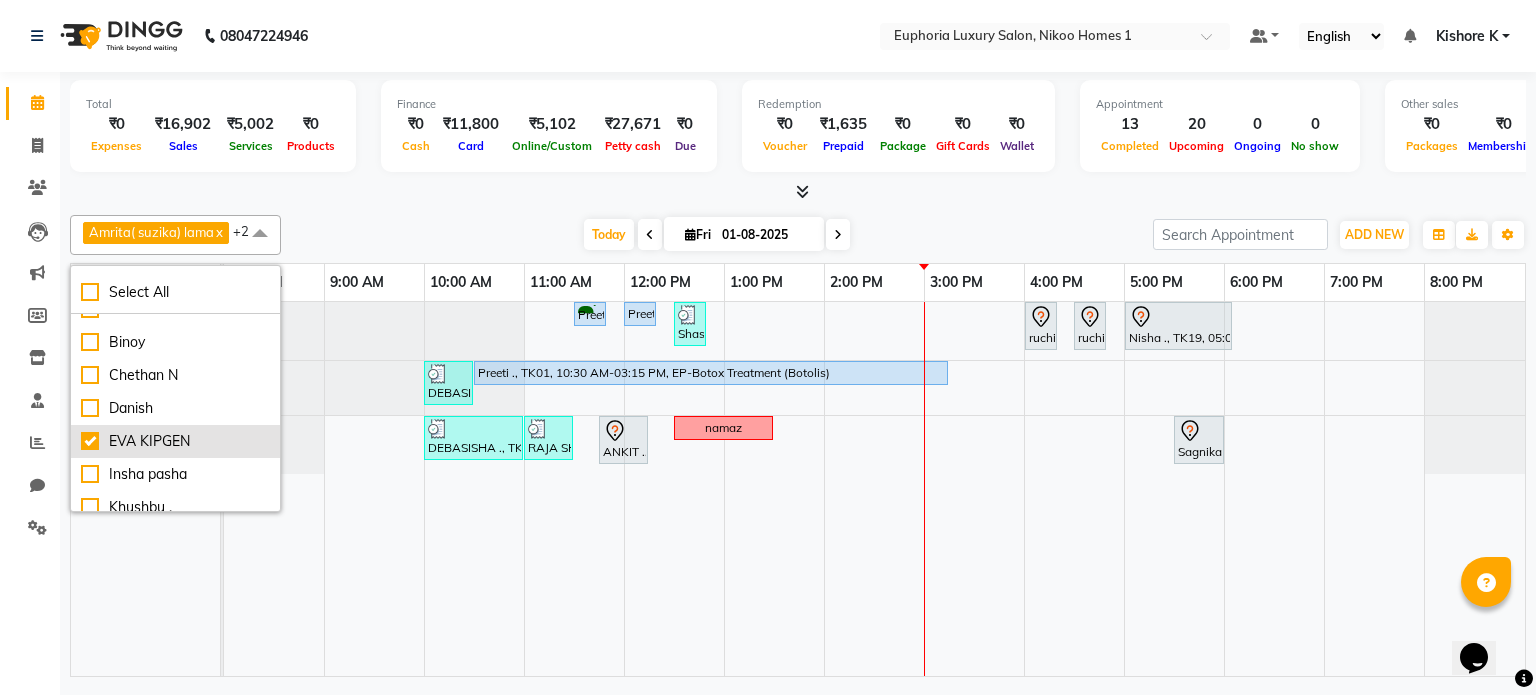 checkbox on "true" 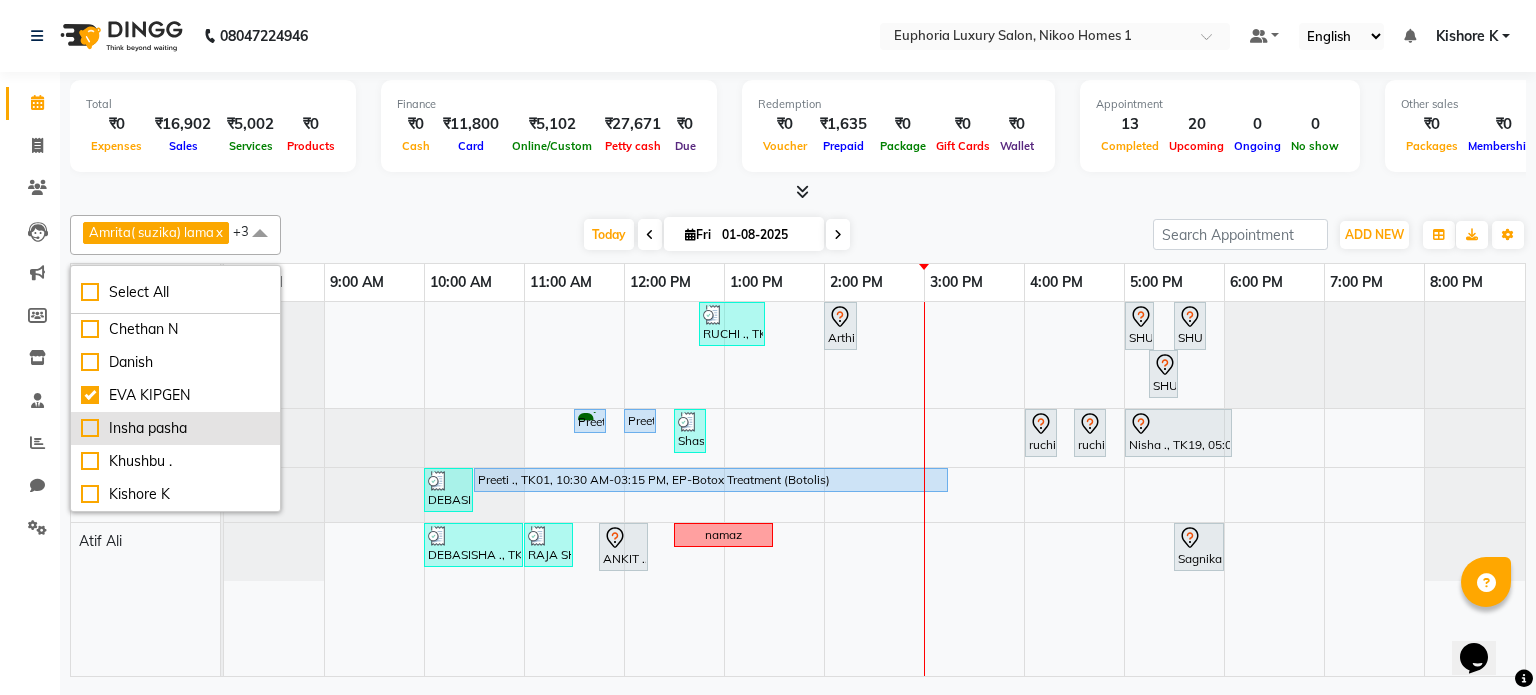 click on "Insha pasha" at bounding box center [175, 428] 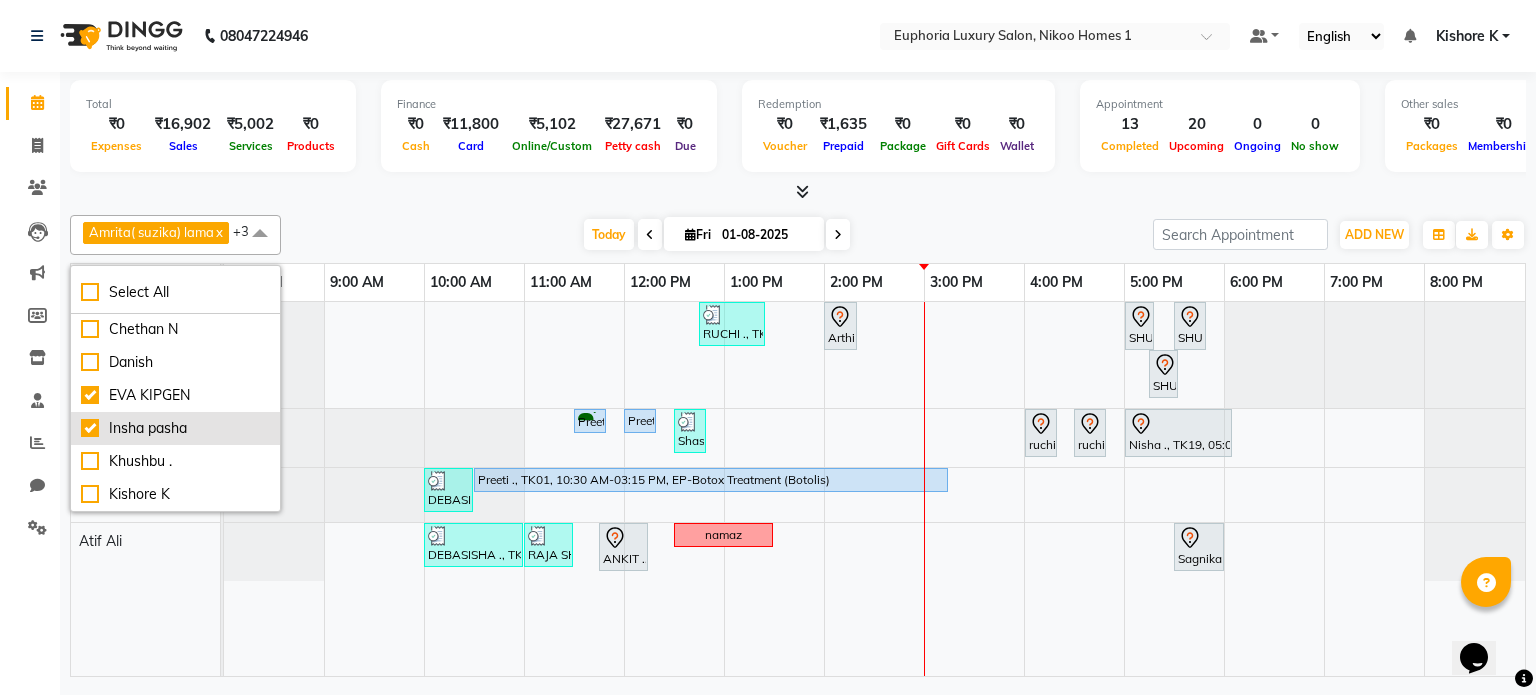 checkbox on "true" 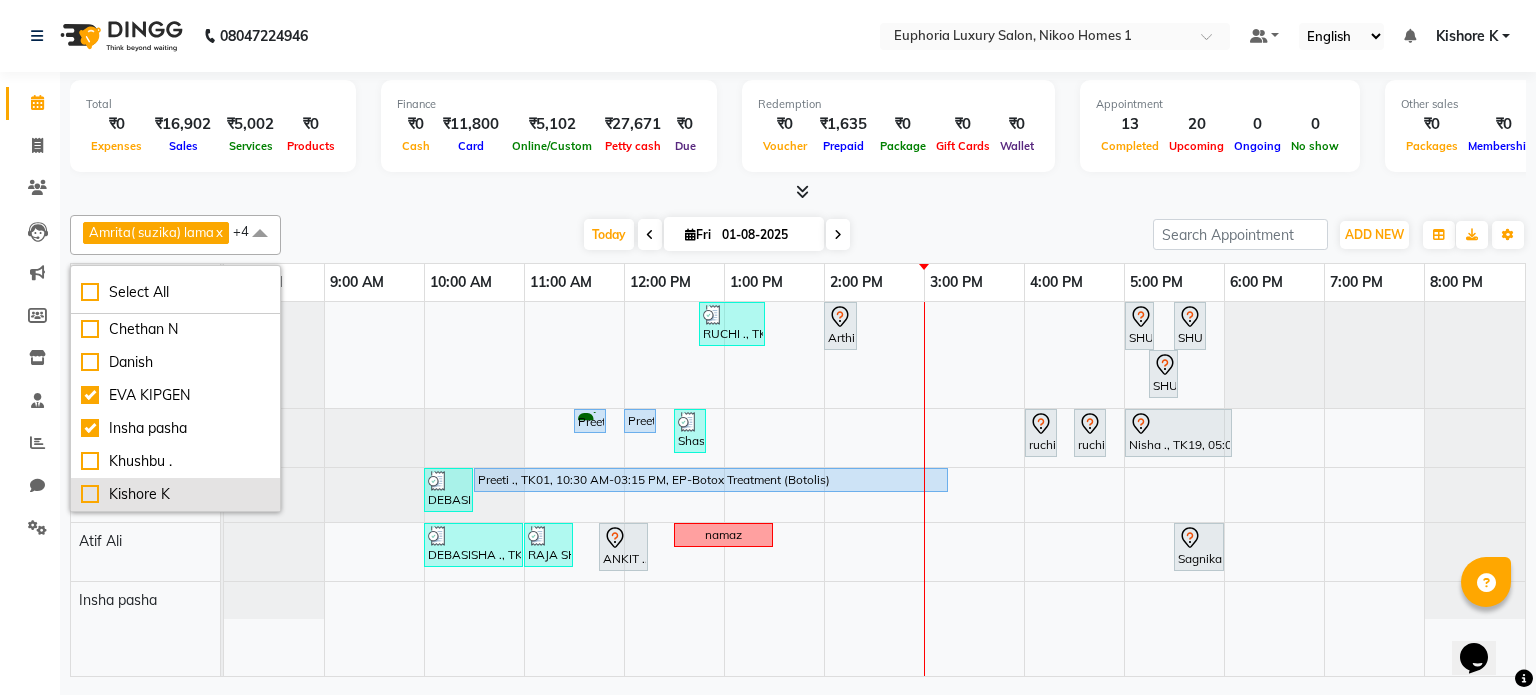click on "Kishore K" at bounding box center (175, 494) 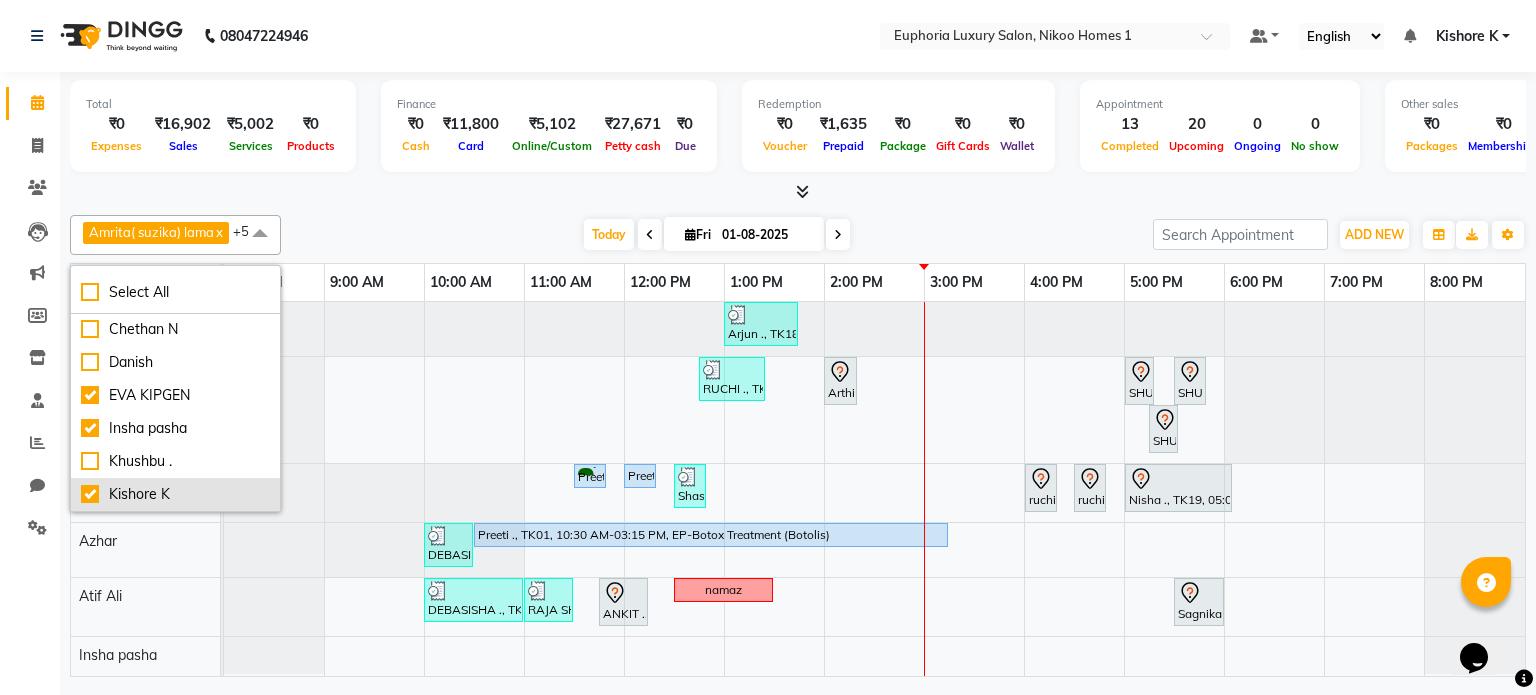 click on "Kishore K" at bounding box center (175, 494) 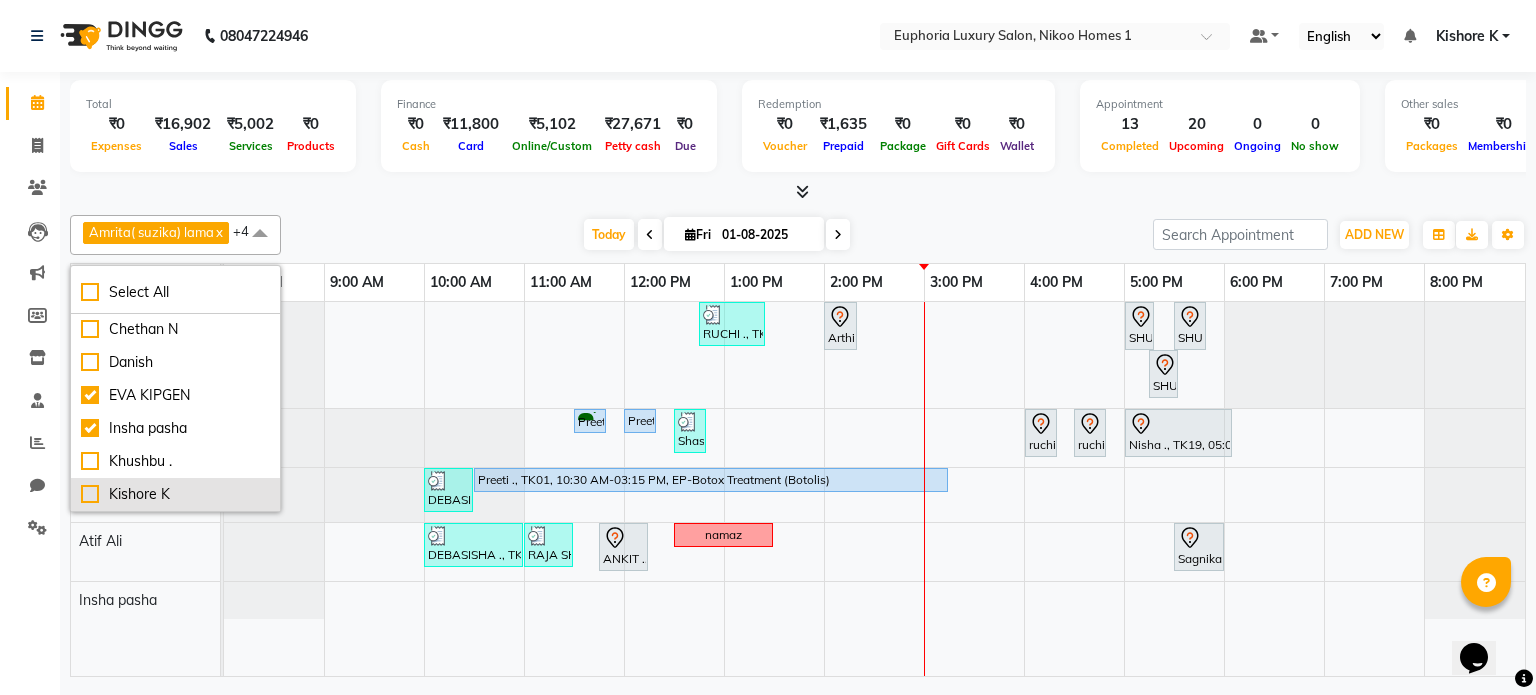 click on "Kishore K" at bounding box center [175, 494] 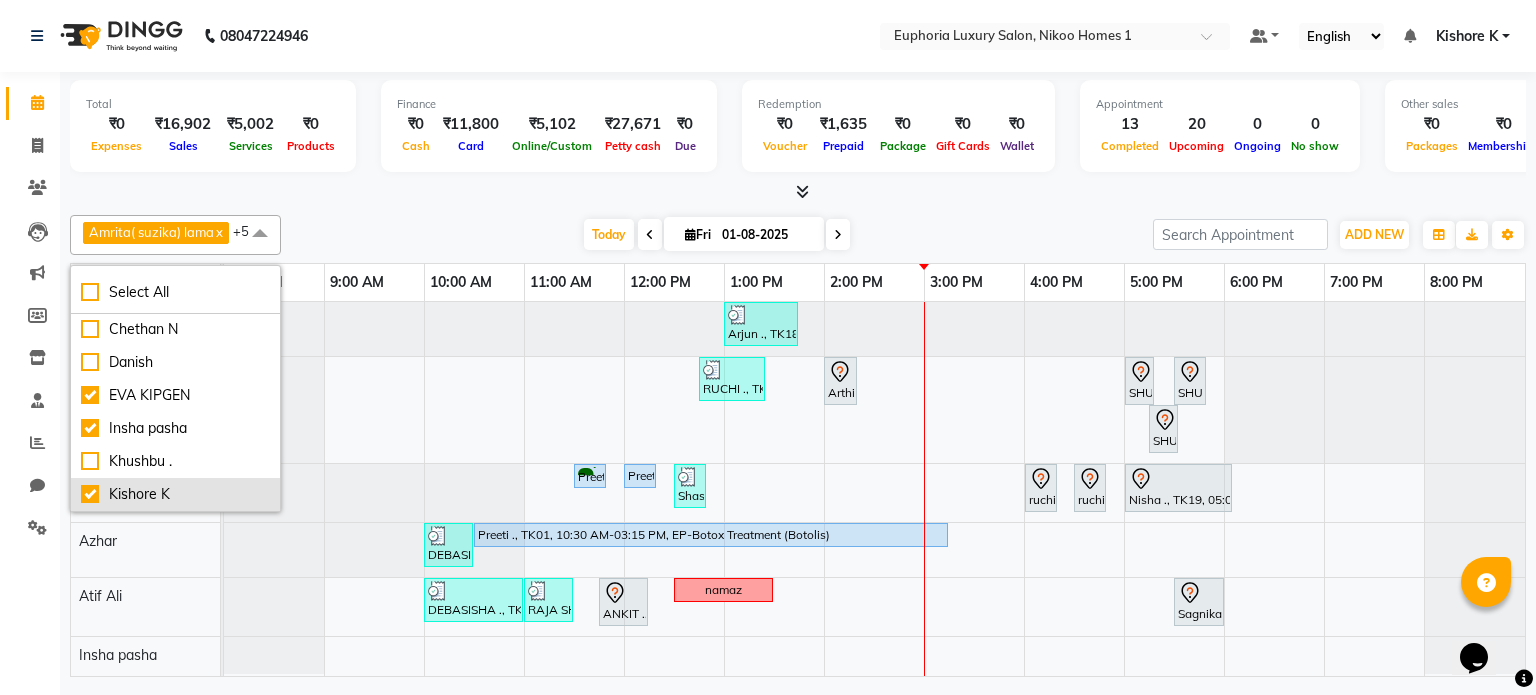 click on "Kishore K" at bounding box center (175, 494) 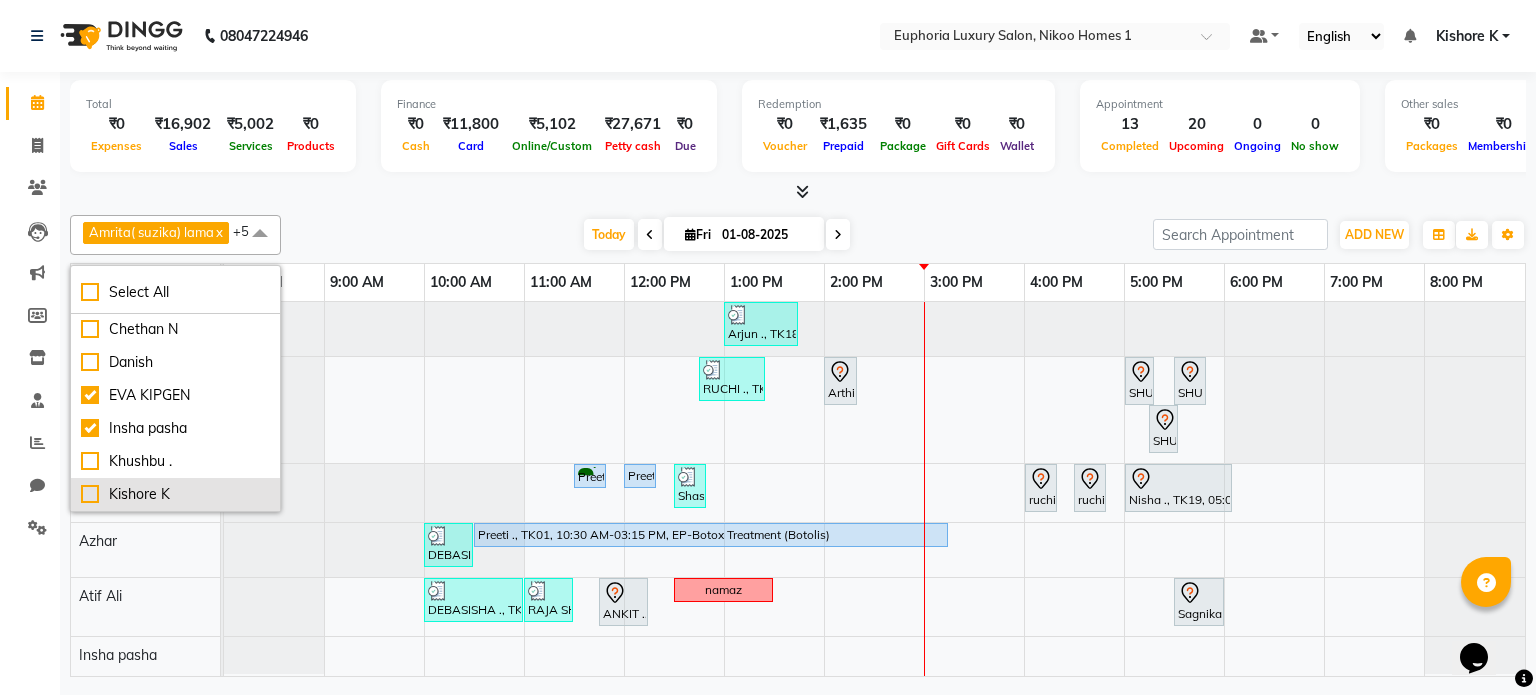 checkbox on "false" 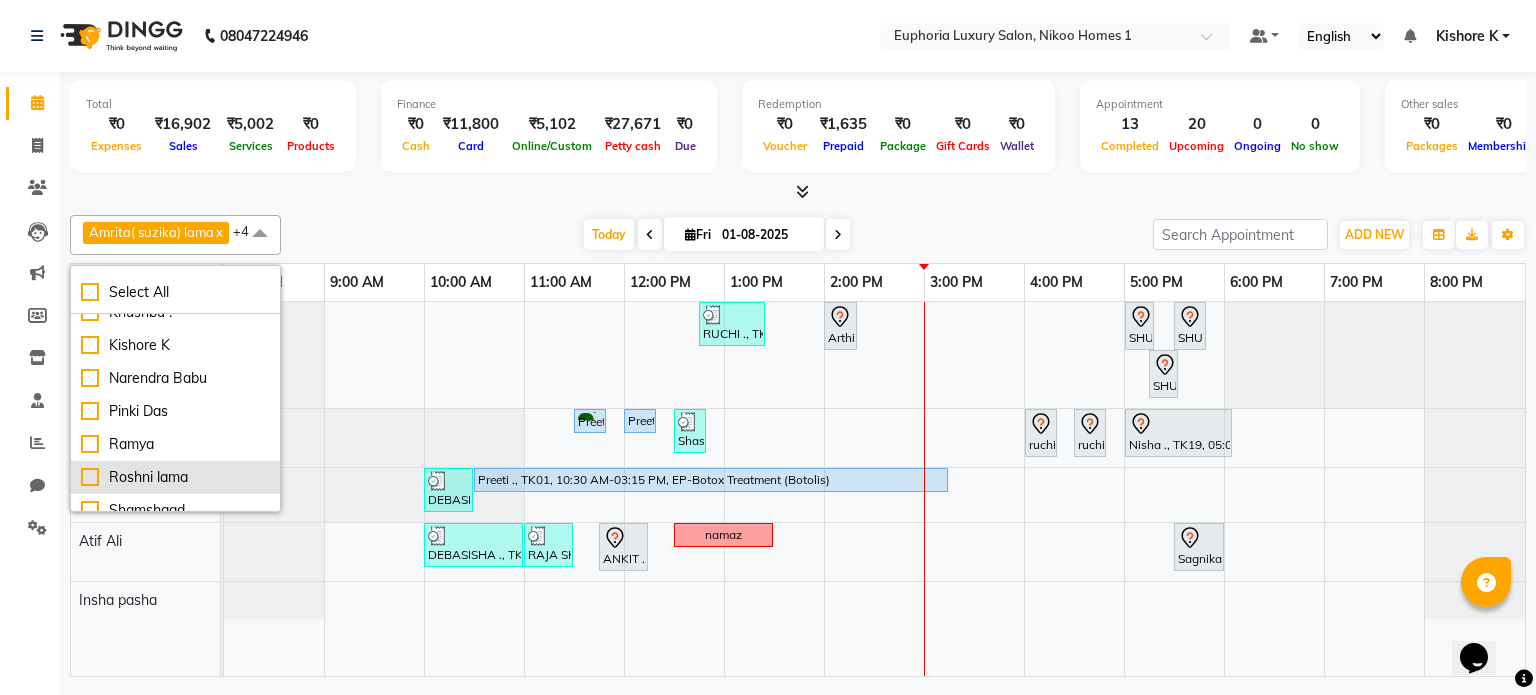 click on "Roshni  lama" at bounding box center (175, 477) 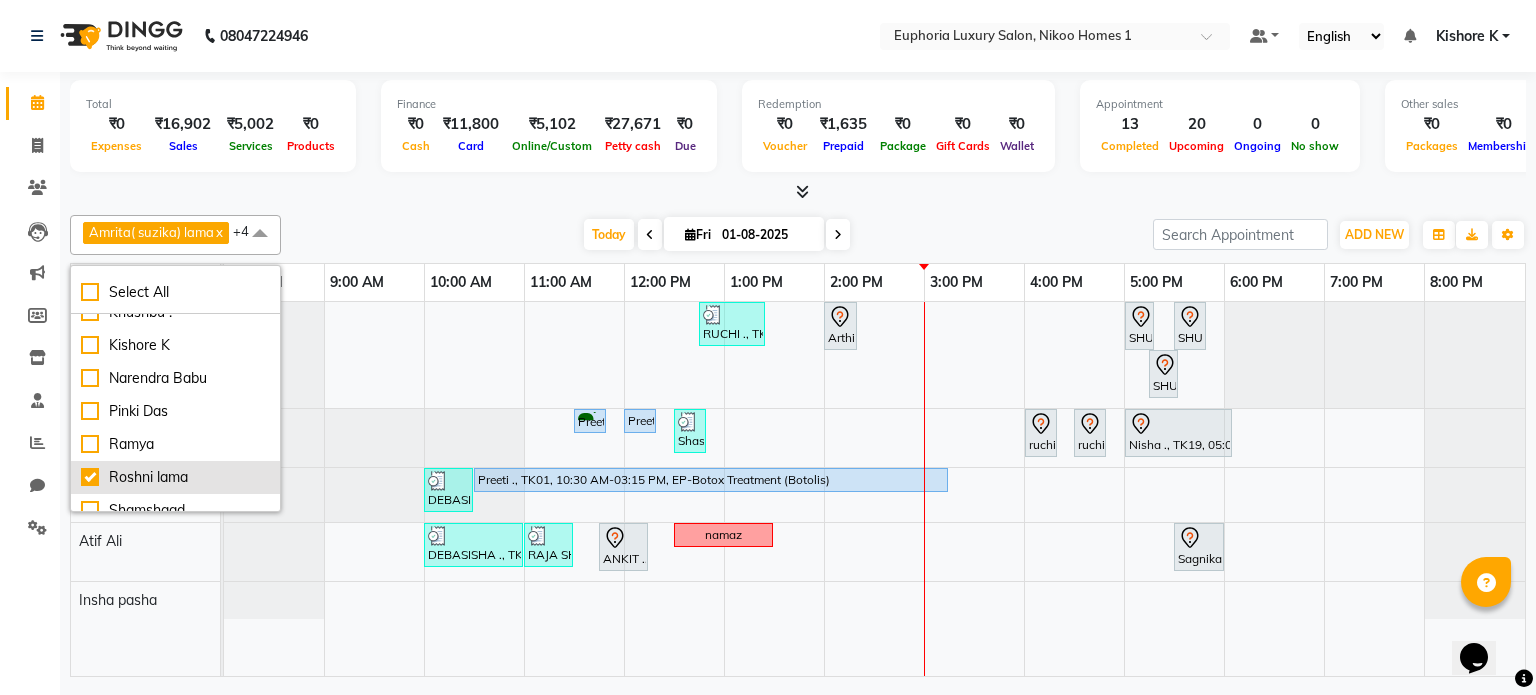 checkbox on "true" 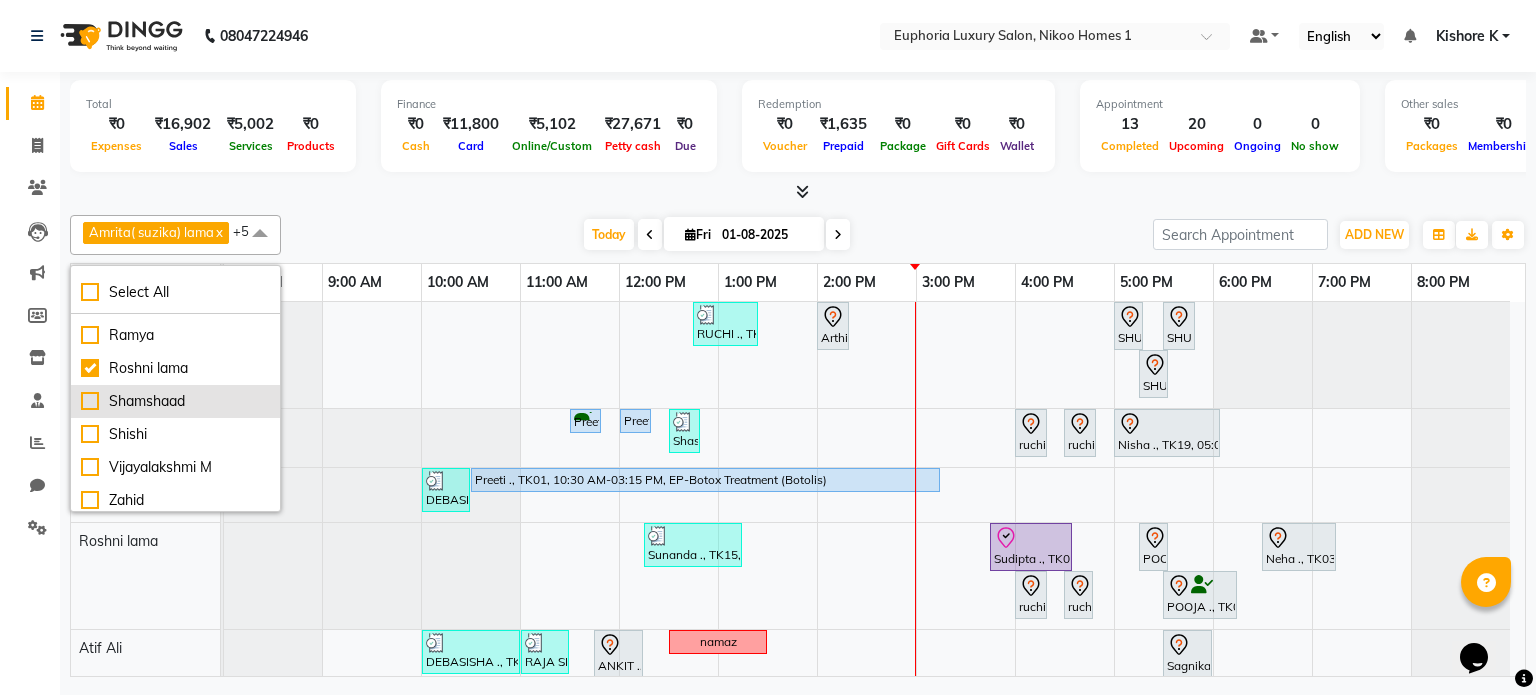 click on "Shamshaad" at bounding box center [175, 401] 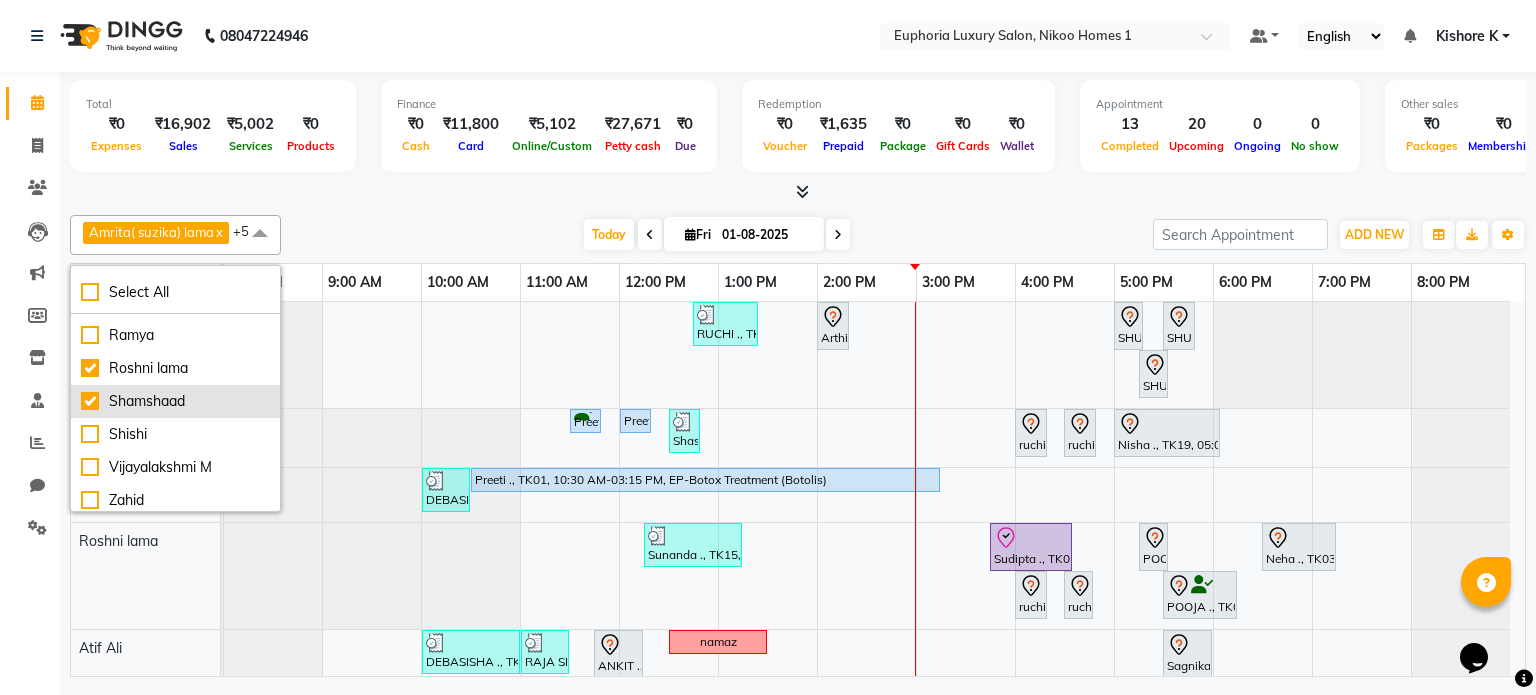 checkbox on "true" 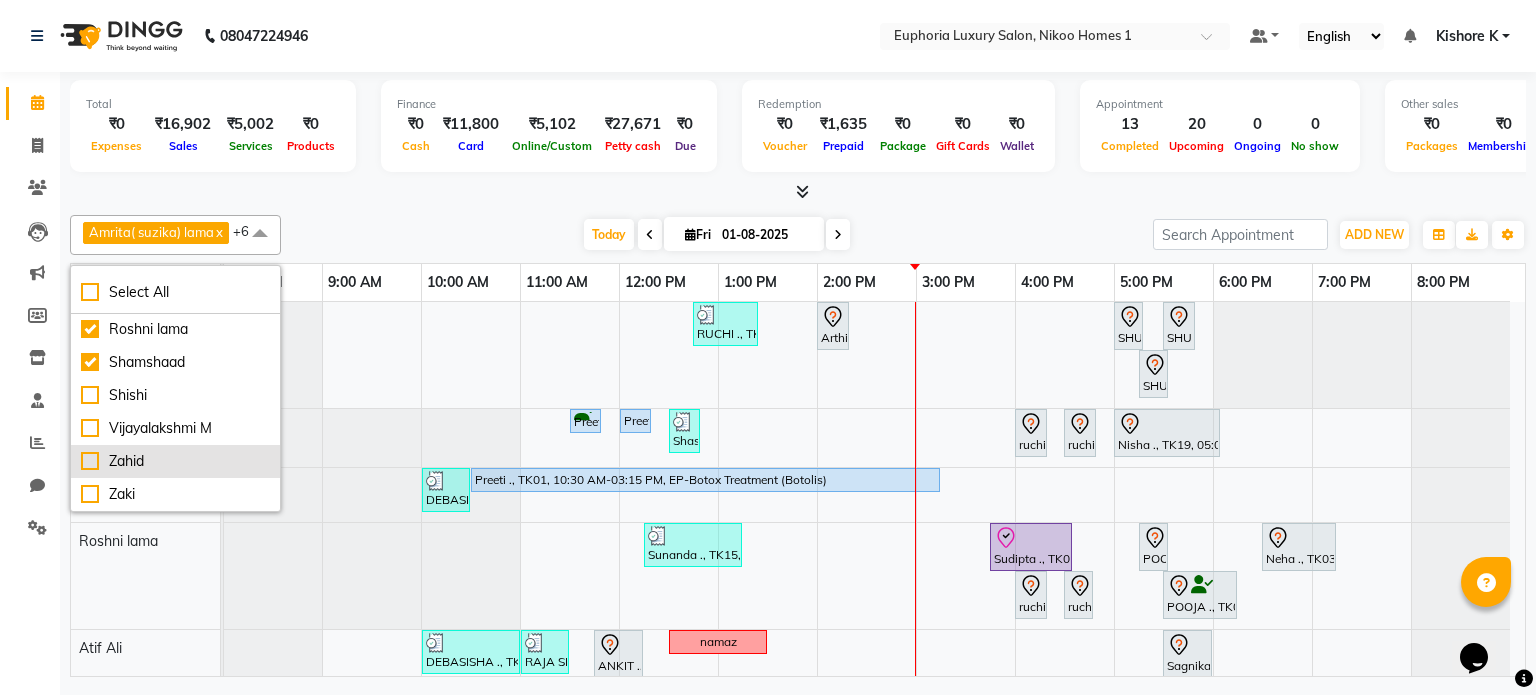 click on "Zahid" at bounding box center [175, 461] 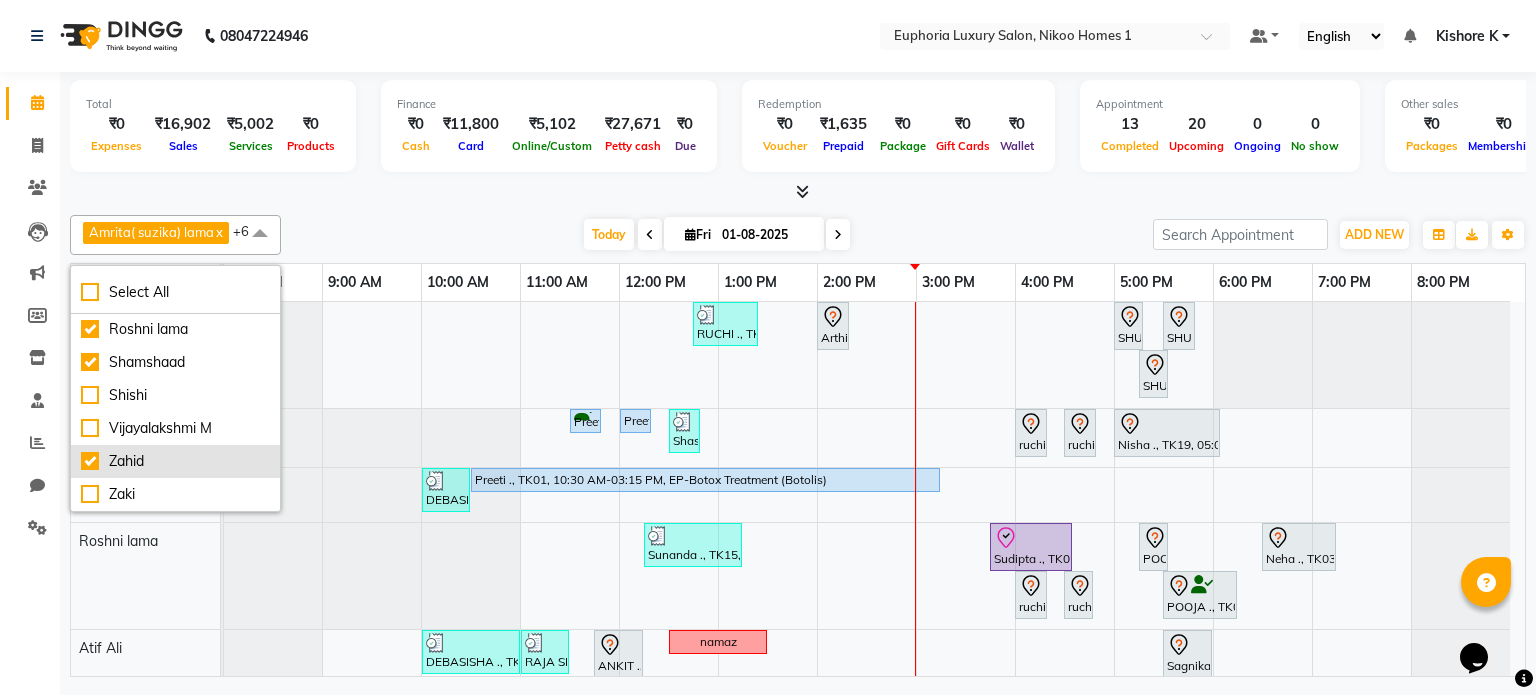 checkbox on "true" 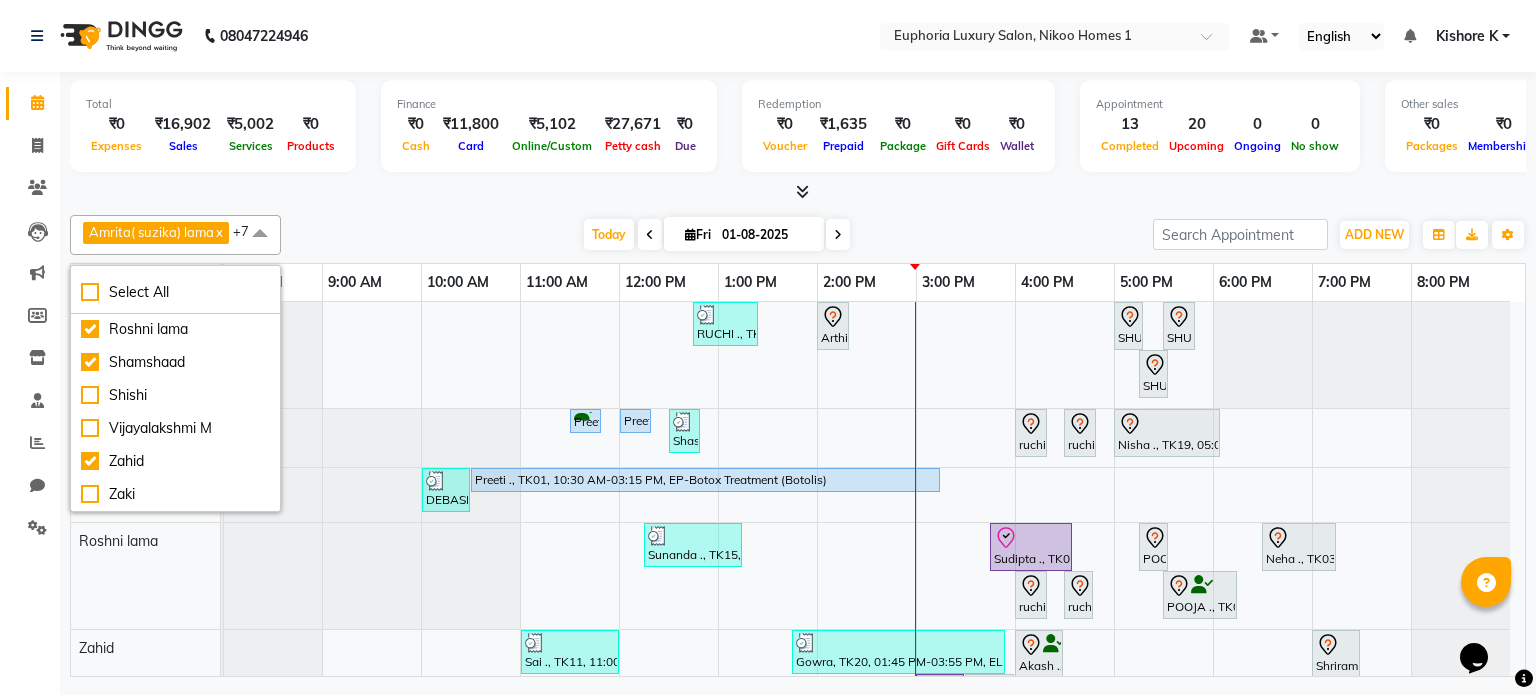 click at bounding box center [372, 438] 